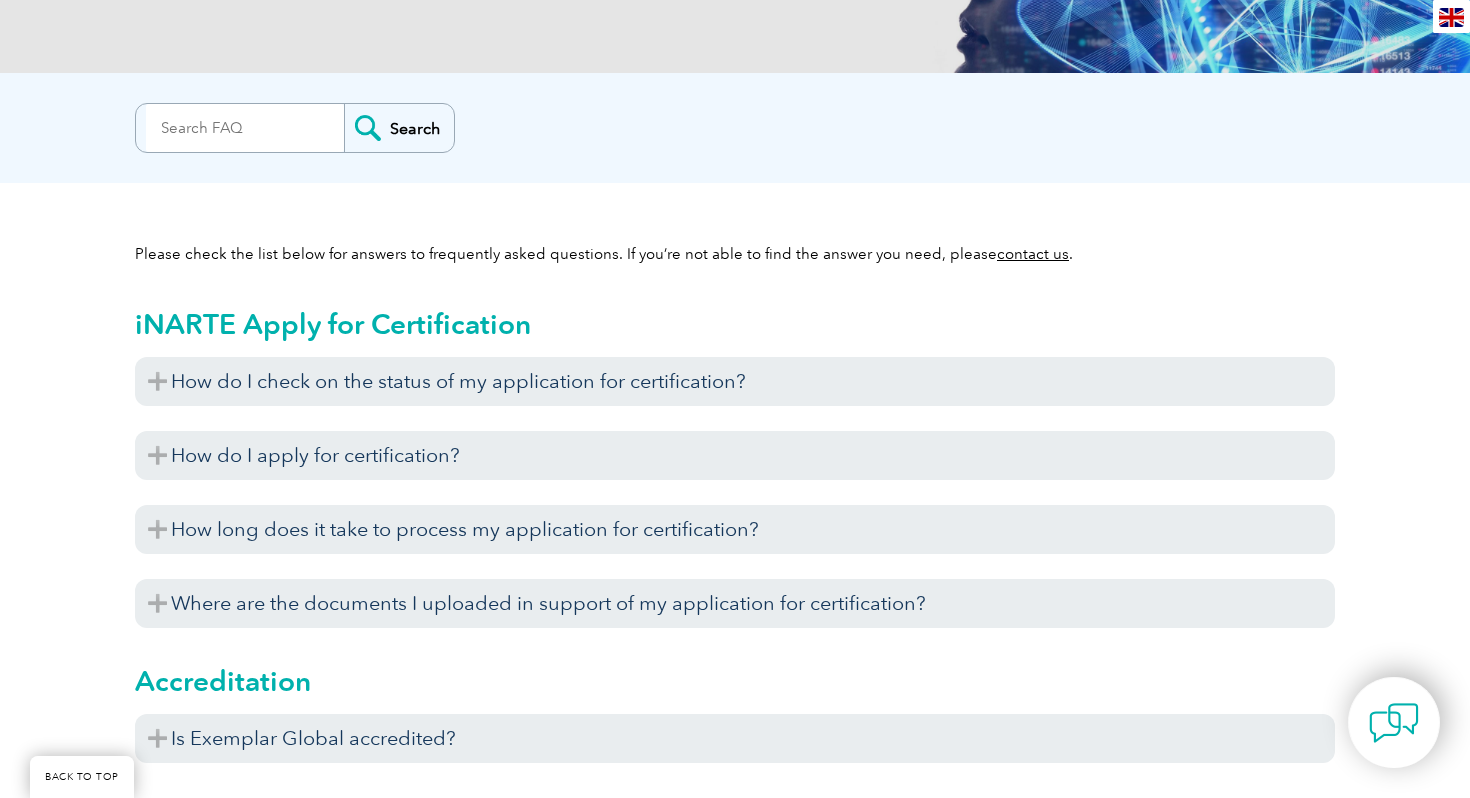 scroll, scrollTop: 377, scrollLeft: 0, axis: vertical 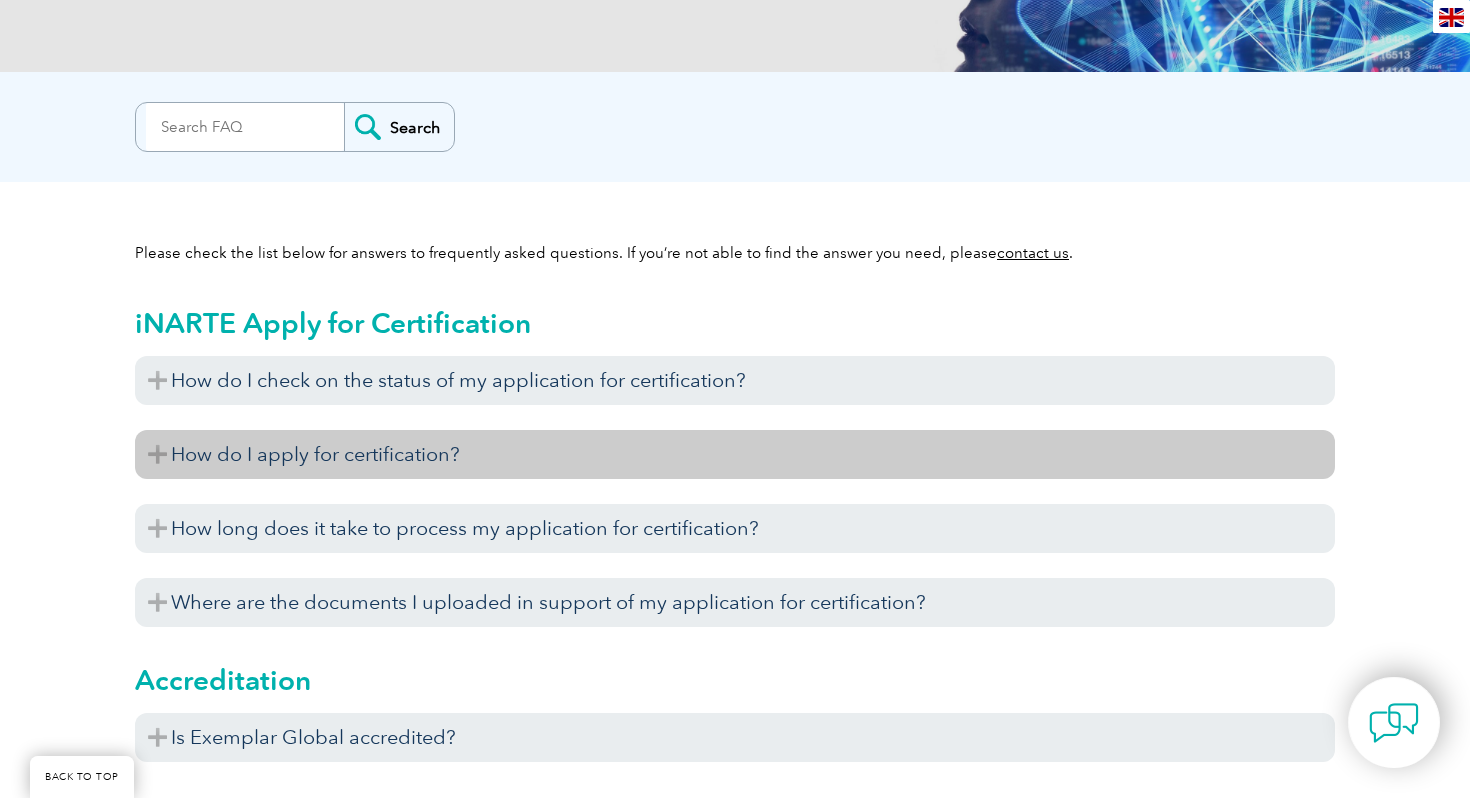 click on "How do I apply for certification?" at bounding box center (735, 454) 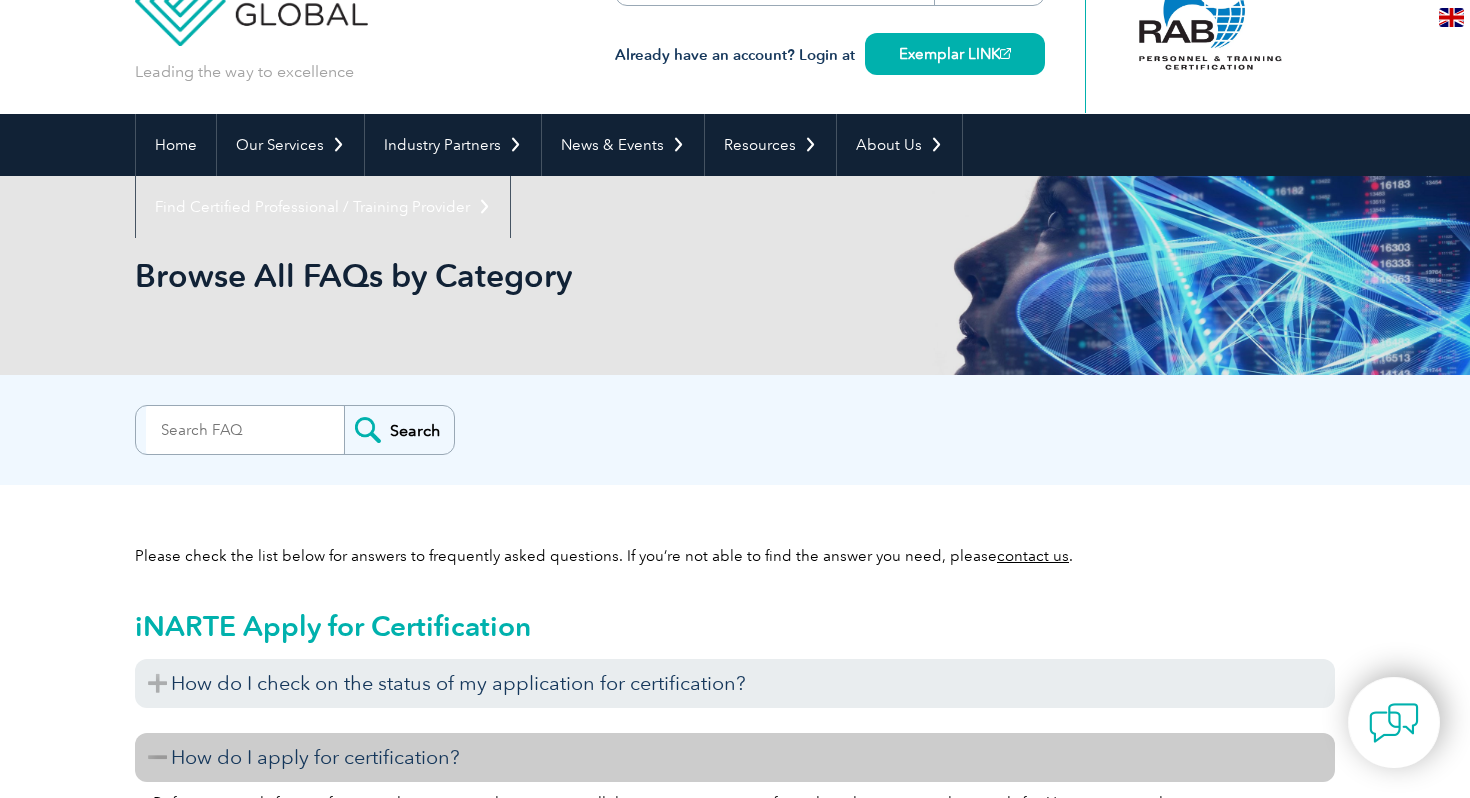 scroll, scrollTop: 0, scrollLeft: 0, axis: both 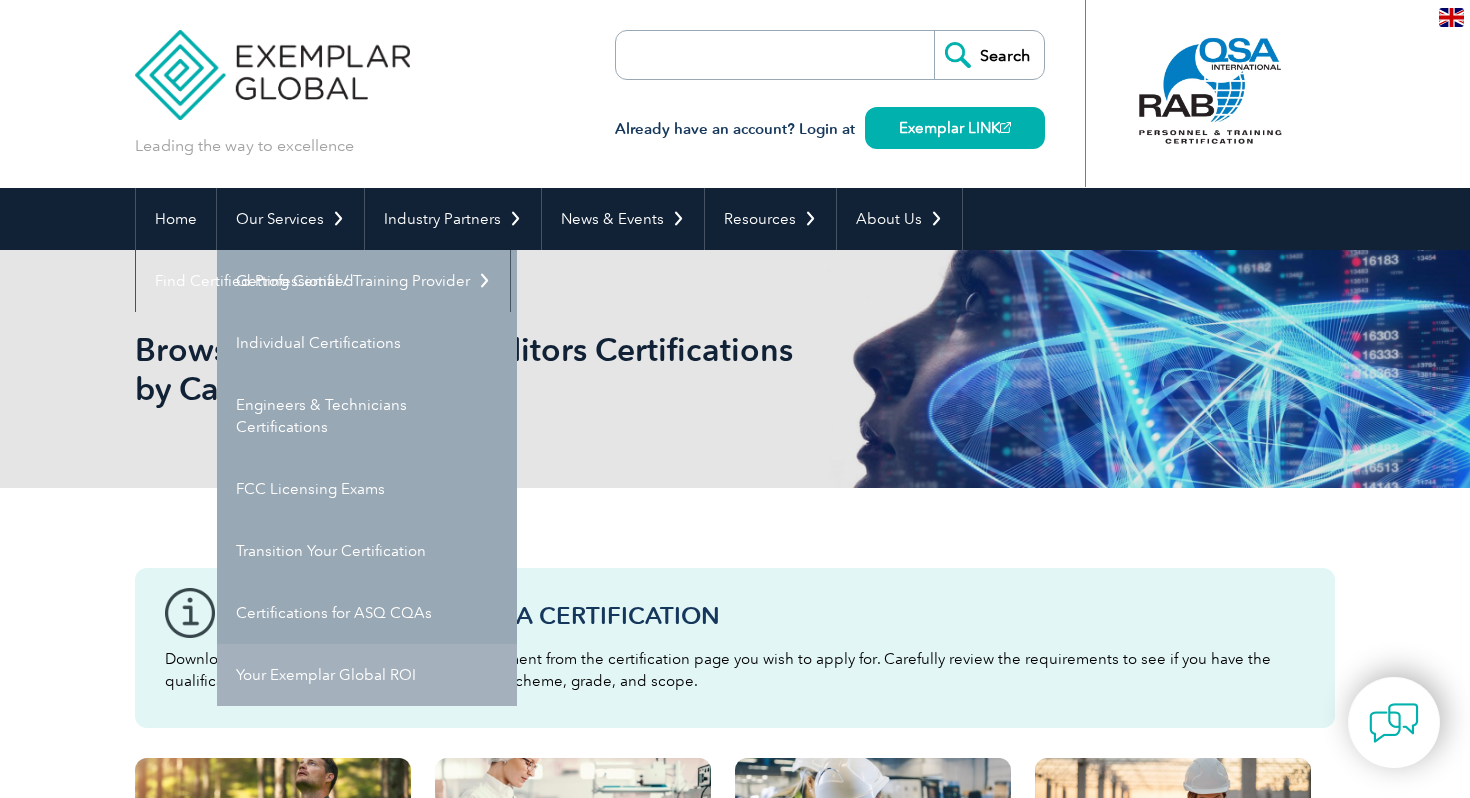 click on "Your Exemplar Global ROI" at bounding box center [367, 675] 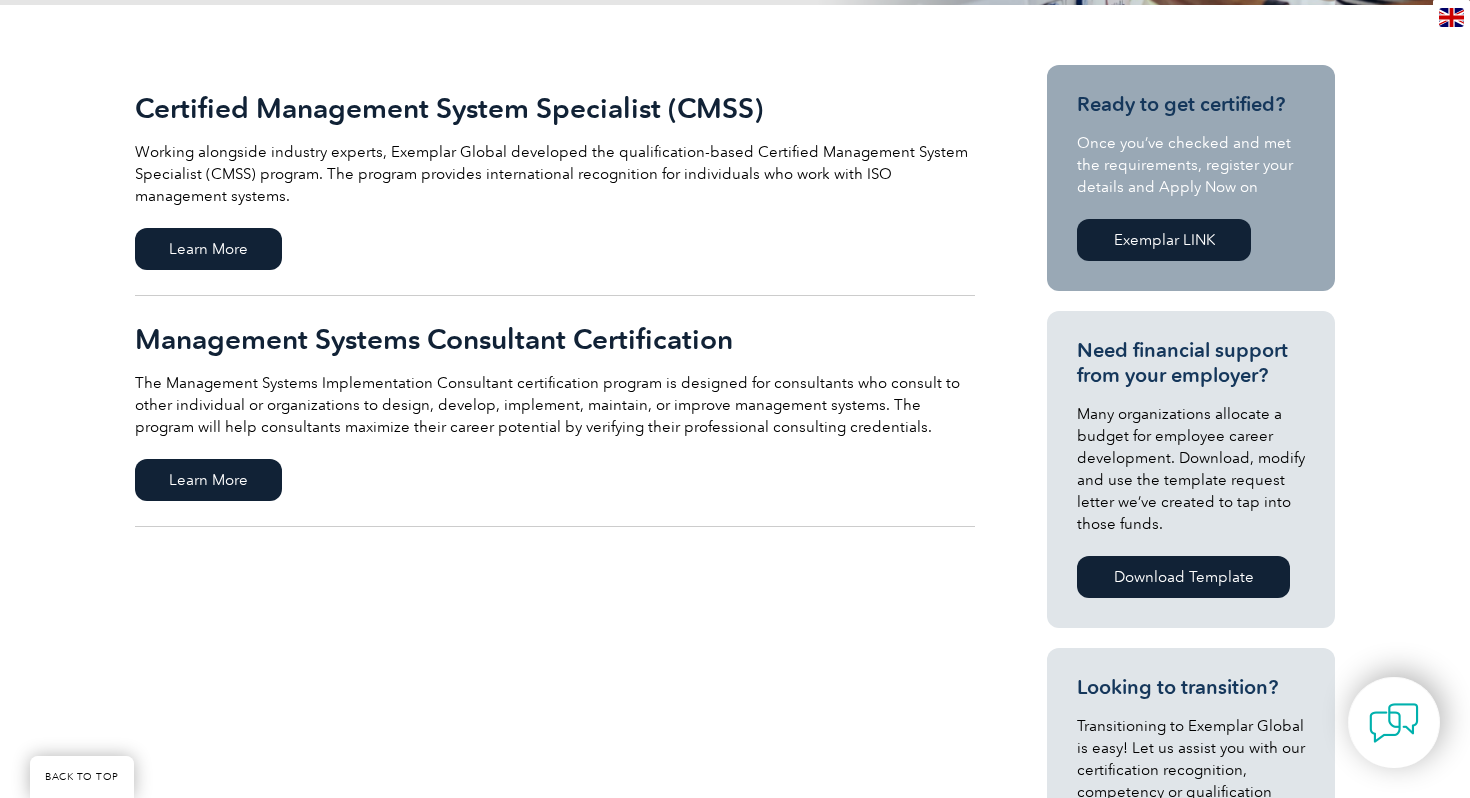 scroll, scrollTop: 447, scrollLeft: 0, axis: vertical 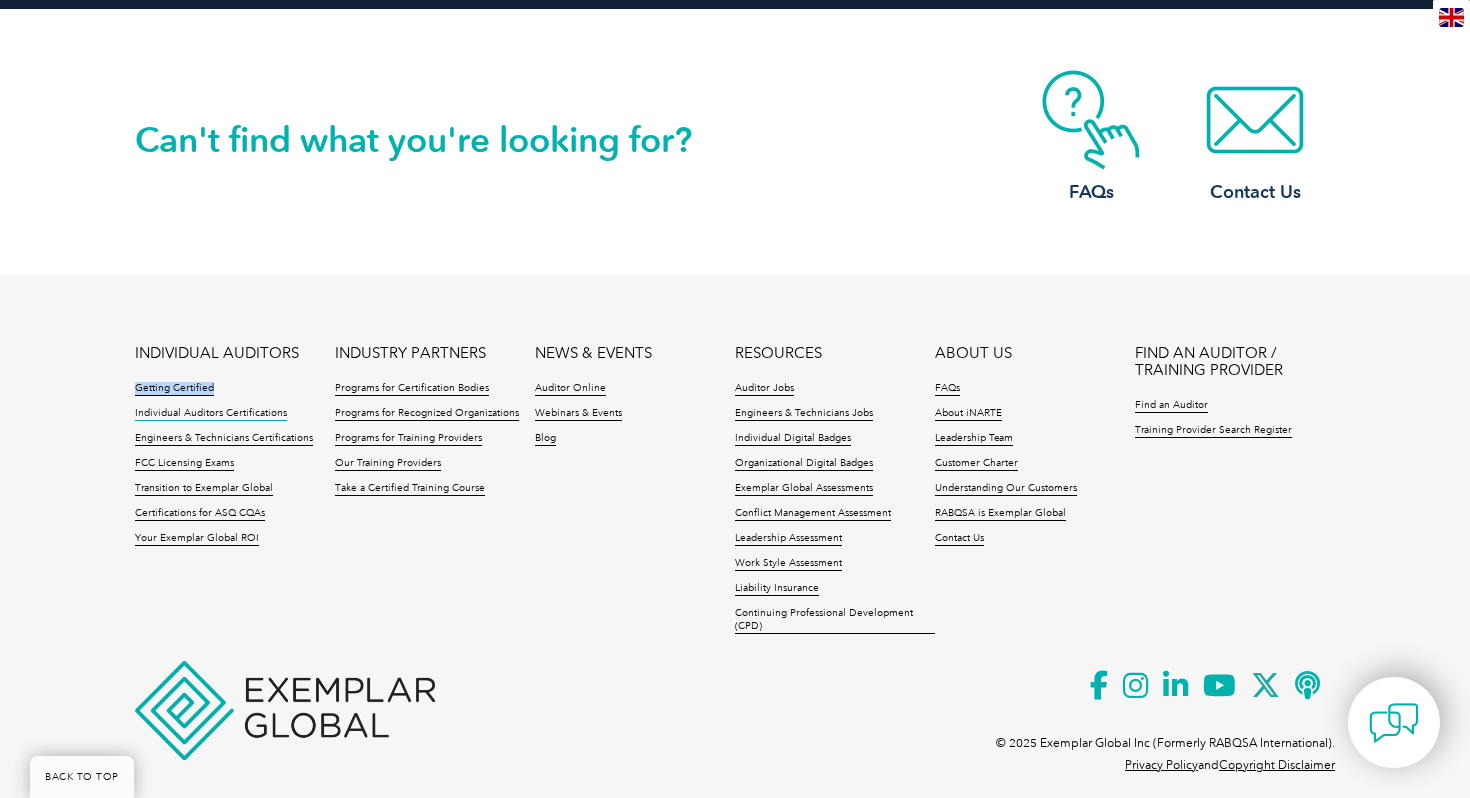 click on "Individual Auditors Certifications" at bounding box center [211, 414] 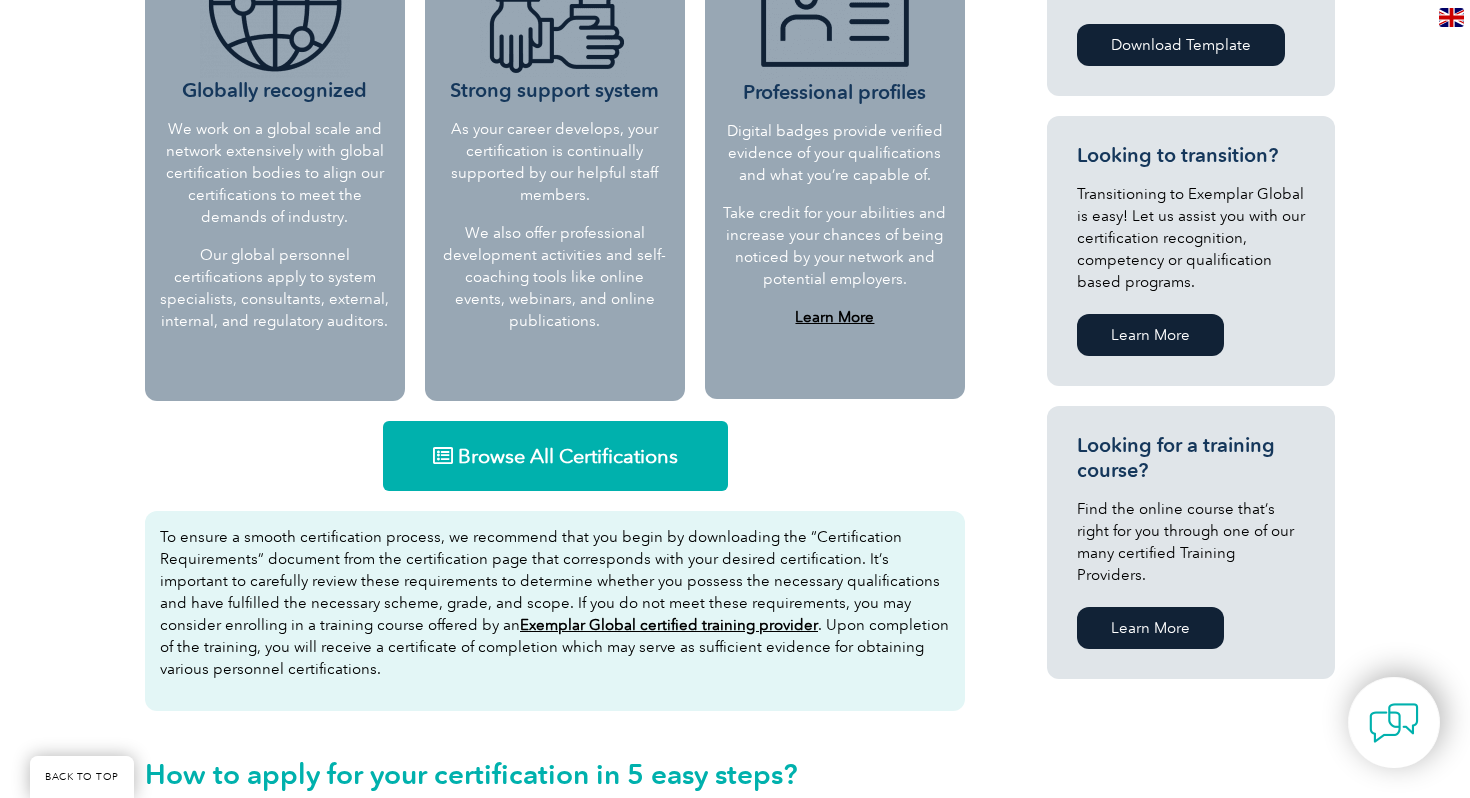 scroll, scrollTop: 1007, scrollLeft: 0, axis: vertical 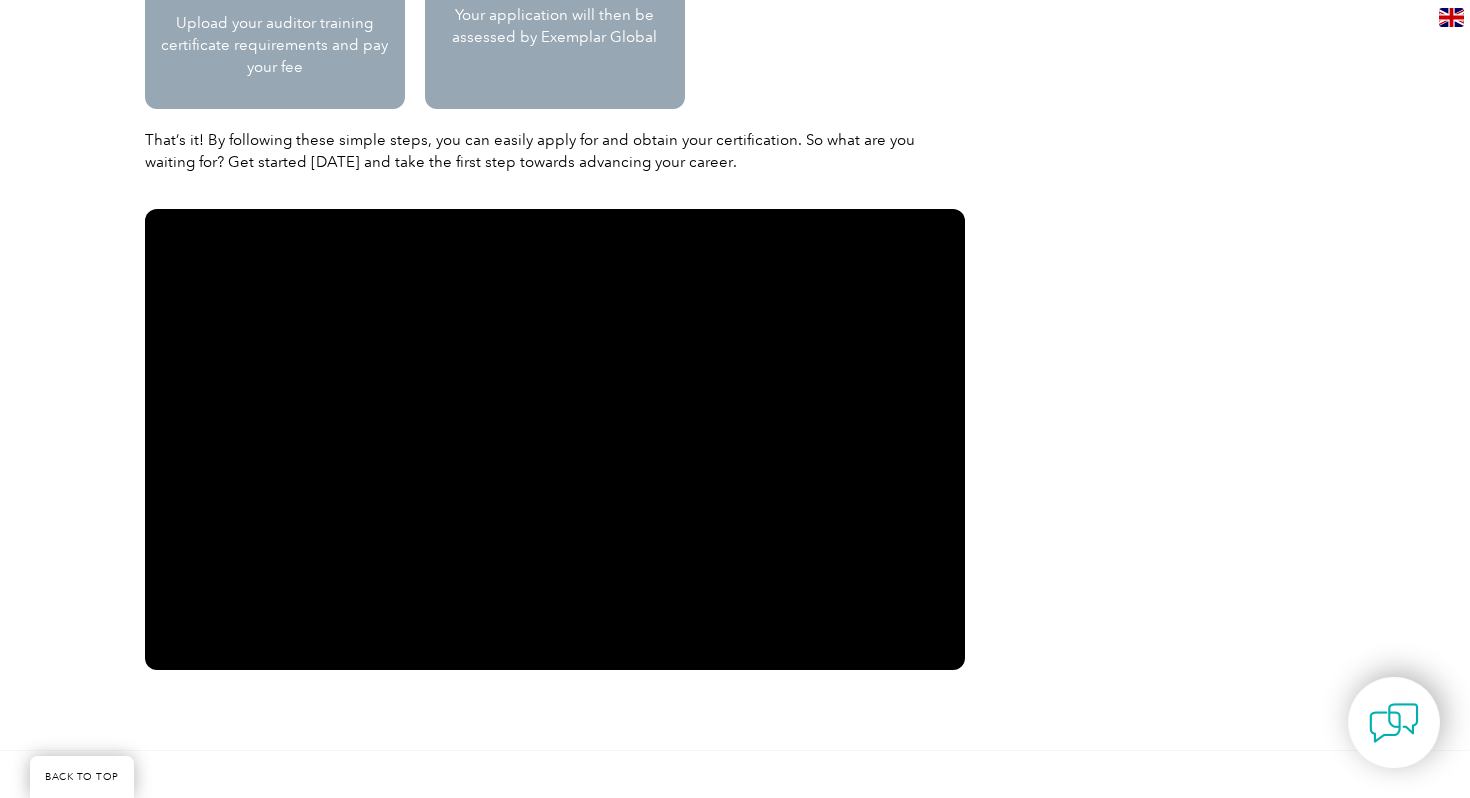 click on "Why should you get certified?  Gaining personnel certification will enhance your career and provide independent proof of your knowledge, skills, and attributes. In fact, it’s the number one reason why people choose to gain certification. Certifications provide recognition of your professional competence and demonstrates your commitment to quality outcomes. Put simply, if you want to be seen as the best, personnel certification allows you to stand out amongst your peers.  For recertification information,  click here…           Why get certified with us?                           Globally recognized   We work on a global scale and network extensively with global certification bodies to align our certifications to meet the demands of industry.   Our global personnel certifications apply to system specialists, consultants, external, internal, and regulatory auditors.                    Strong support system                         Professional profiles Learn More" at bounding box center [735, -614] 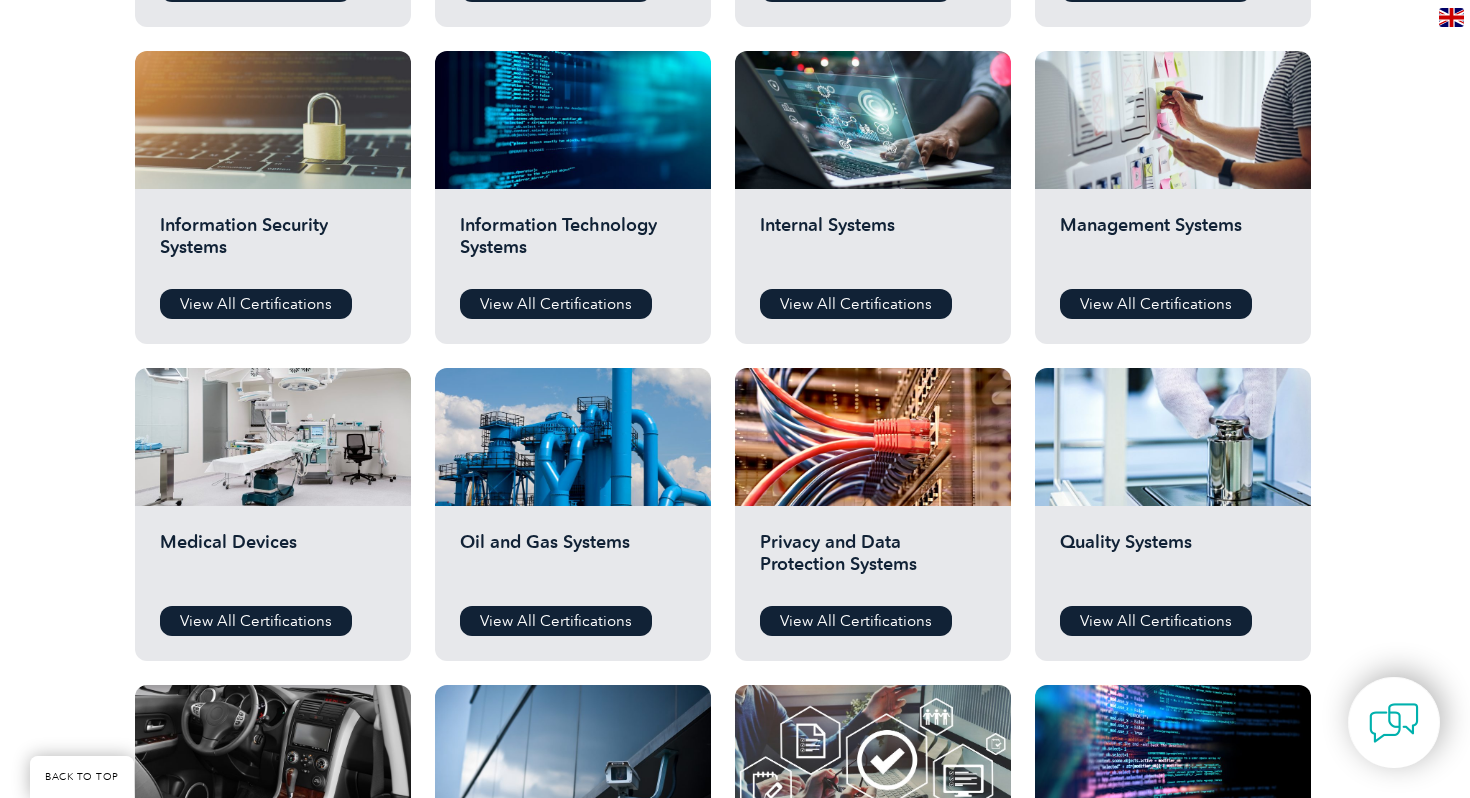 scroll, scrollTop: 1070, scrollLeft: 0, axis: vertical 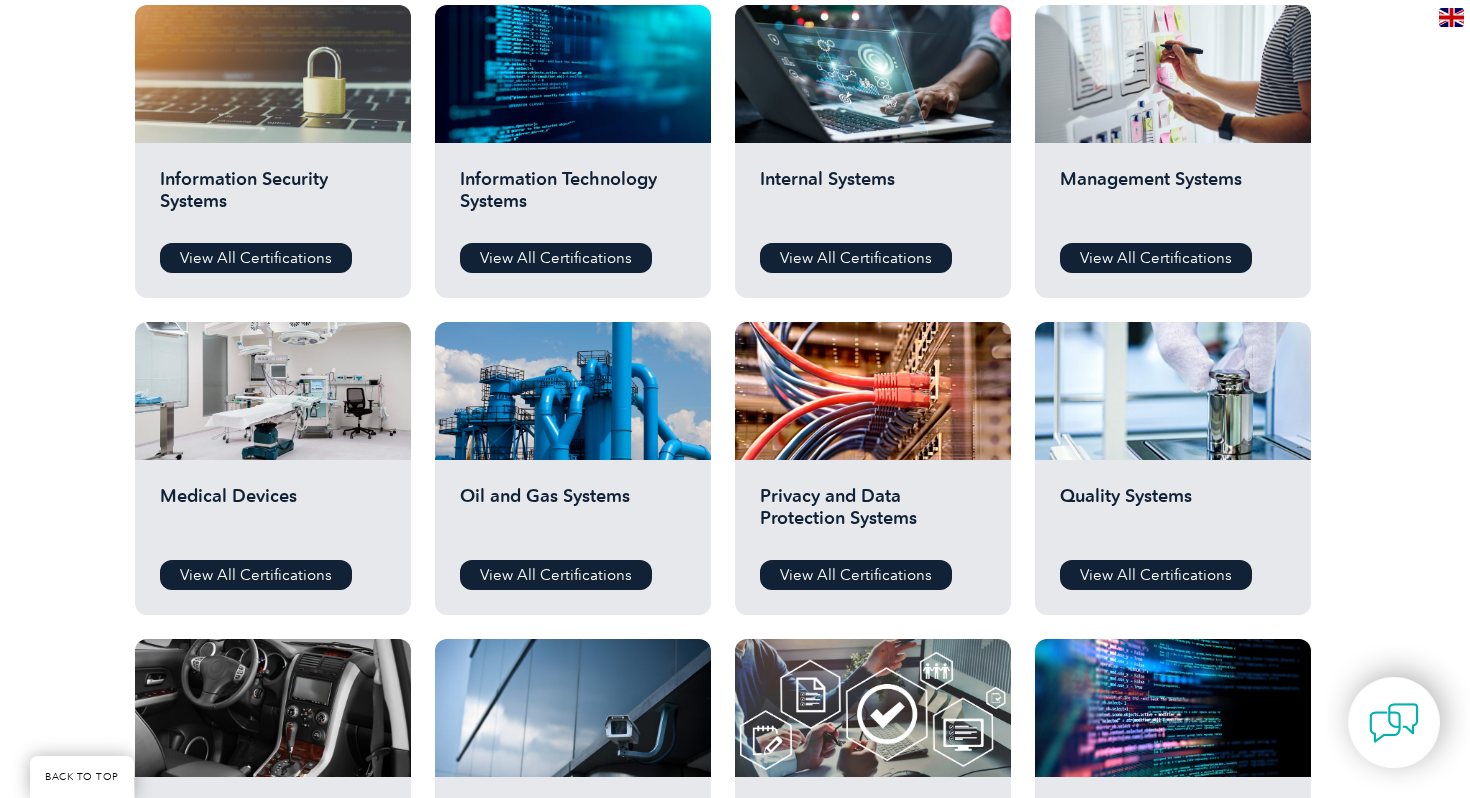 click on "Quality Systems
View All Certifications" at bounding box center (1173, 537) 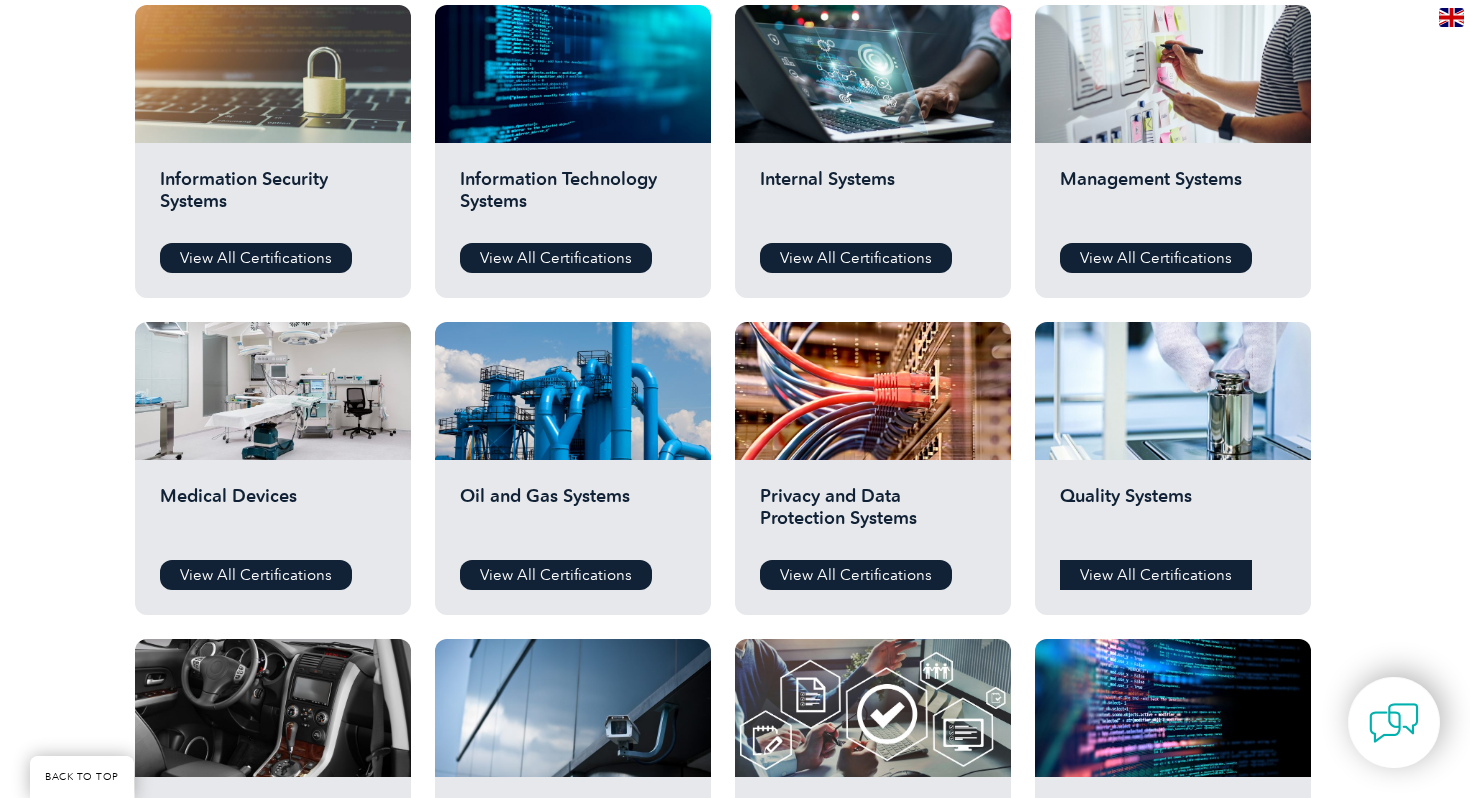 click on "View All Certifications" at bounding box center (1156, 575) 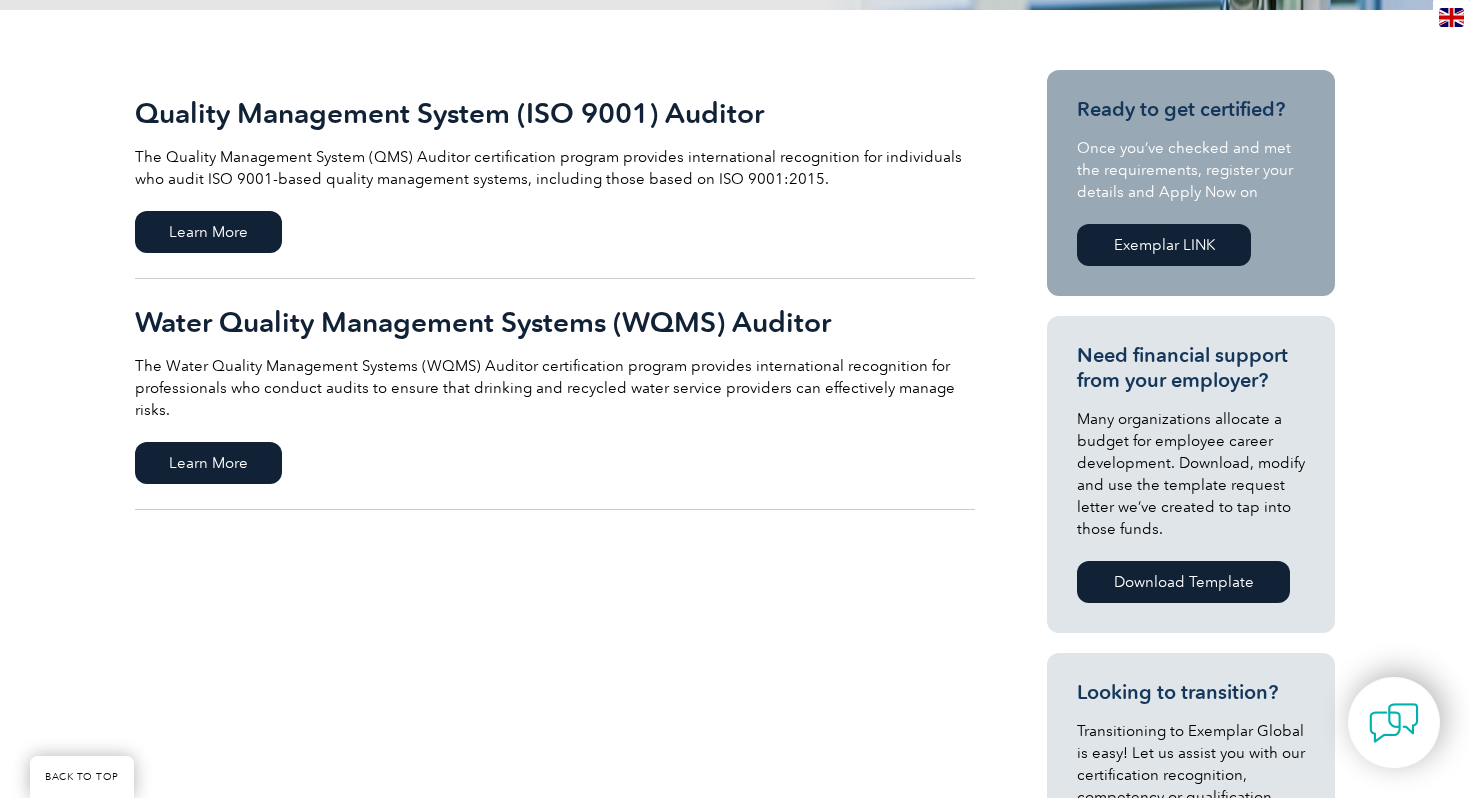 scroll, scrollTop: 445, scrollLeft: 0, axis: vertical 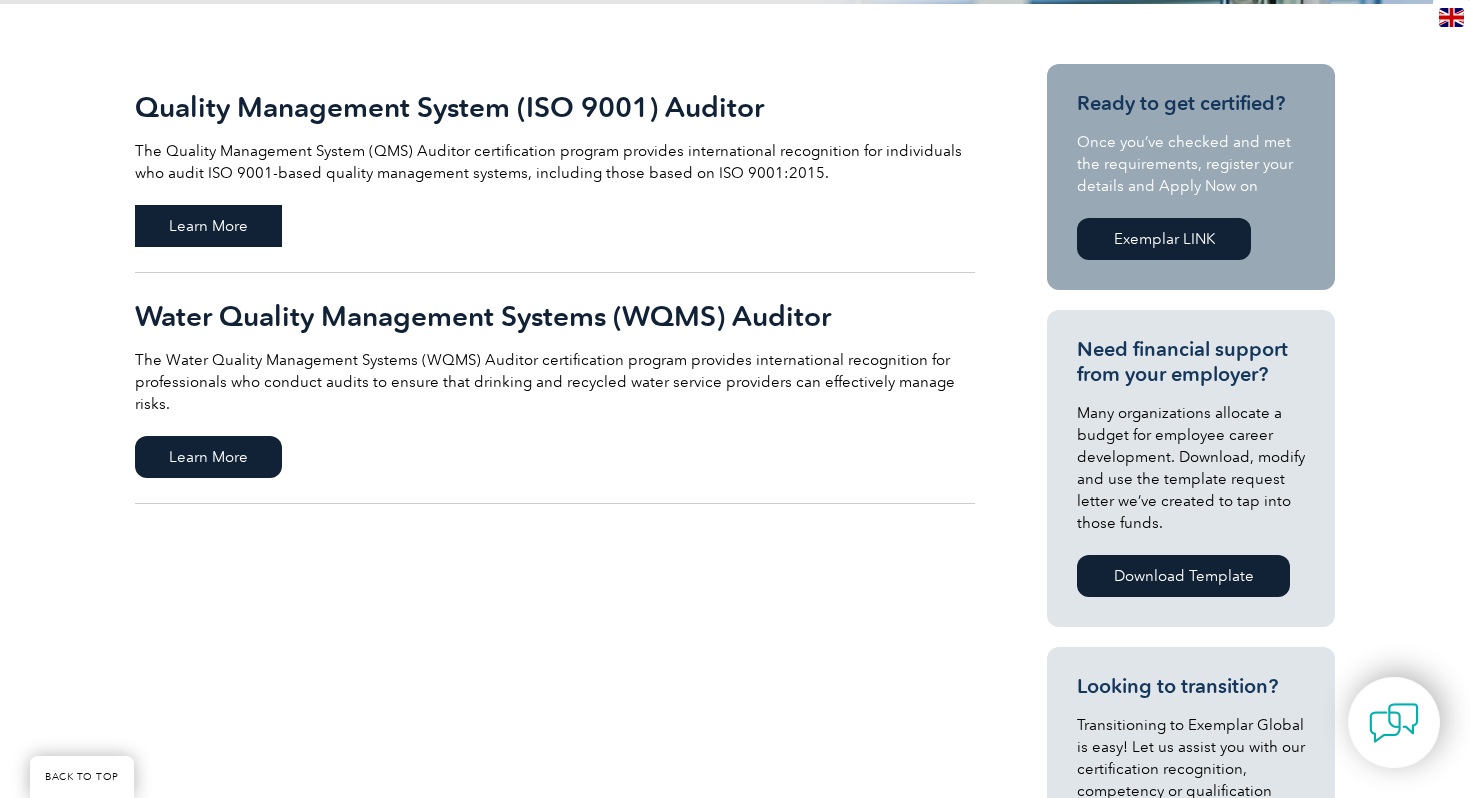 click on "Learn More" at bounding box center (208, 226) 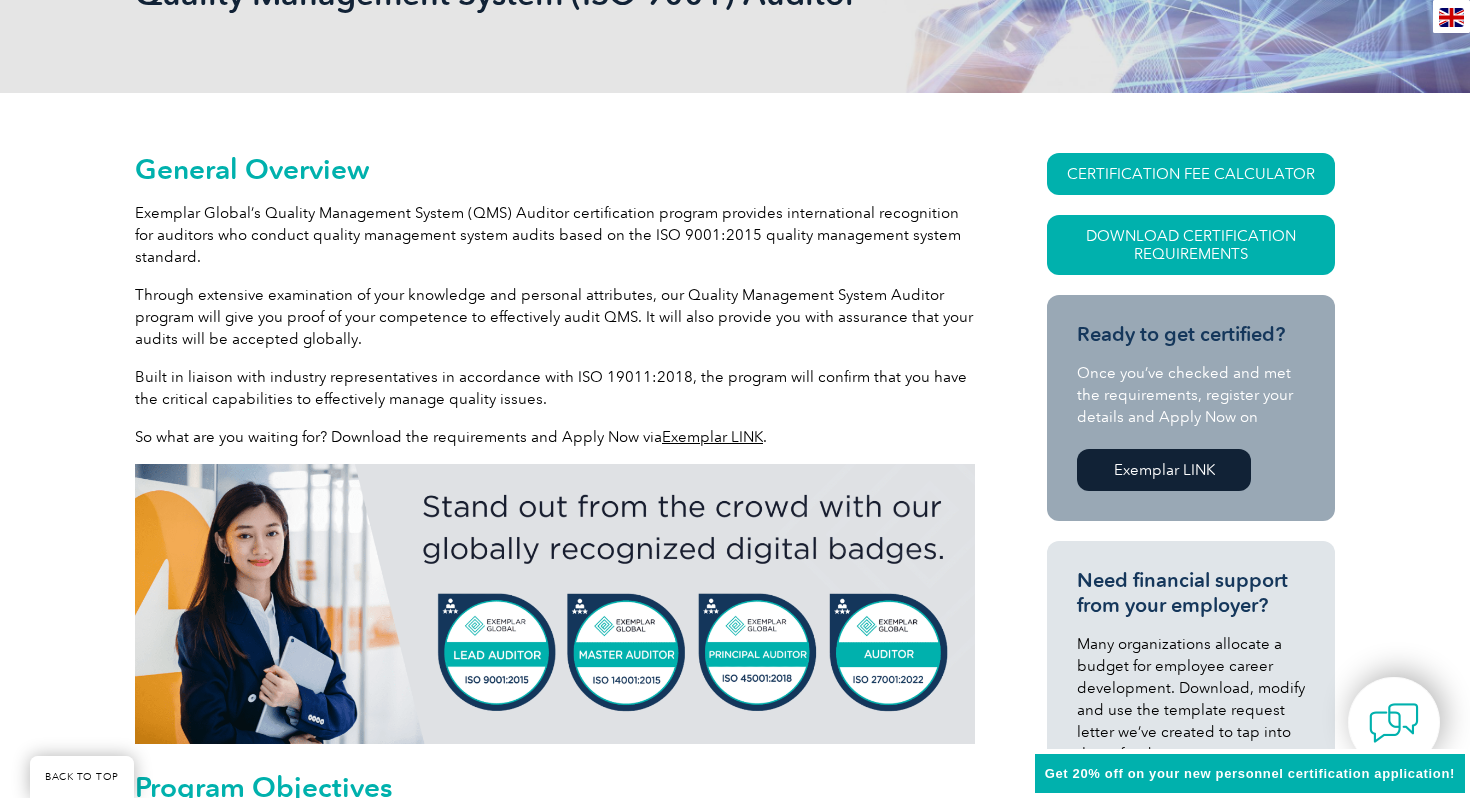 scroll, scrollTop: 359, scrollLeft: 0, axis: vertical 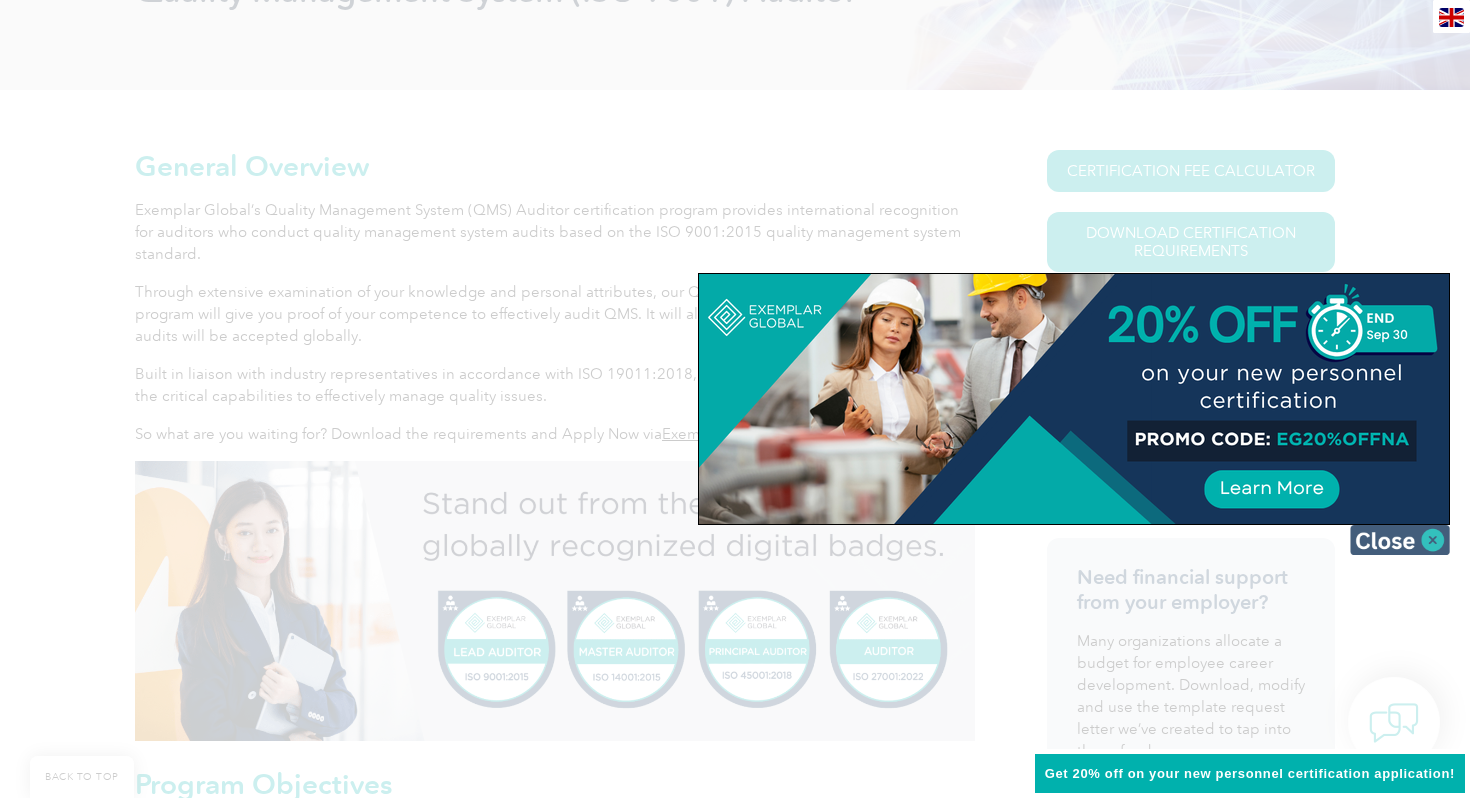 click at bounding box center [1400, 540] 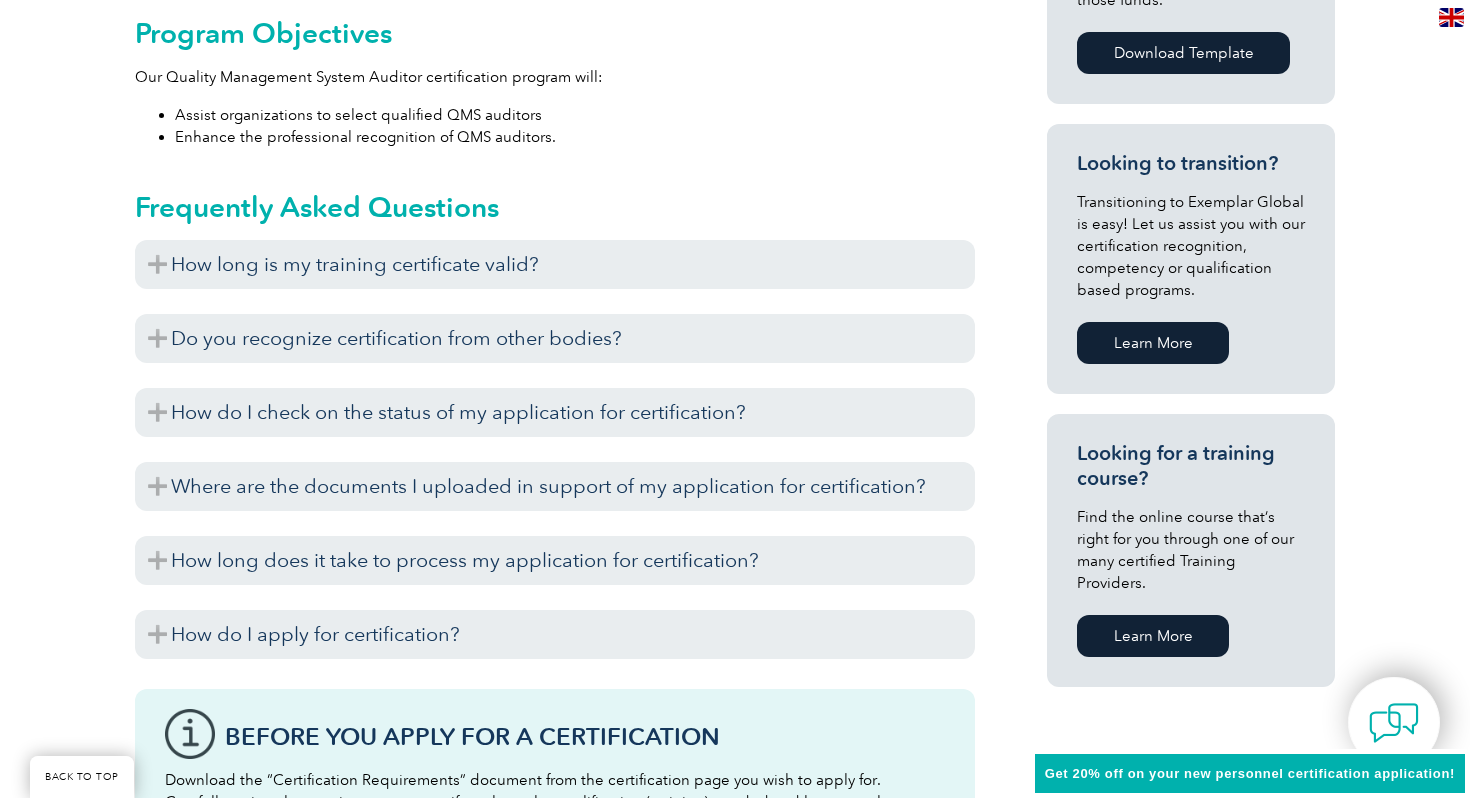 scroll, scrollTop: 1111, scrollLeft: 0, axis: vertical 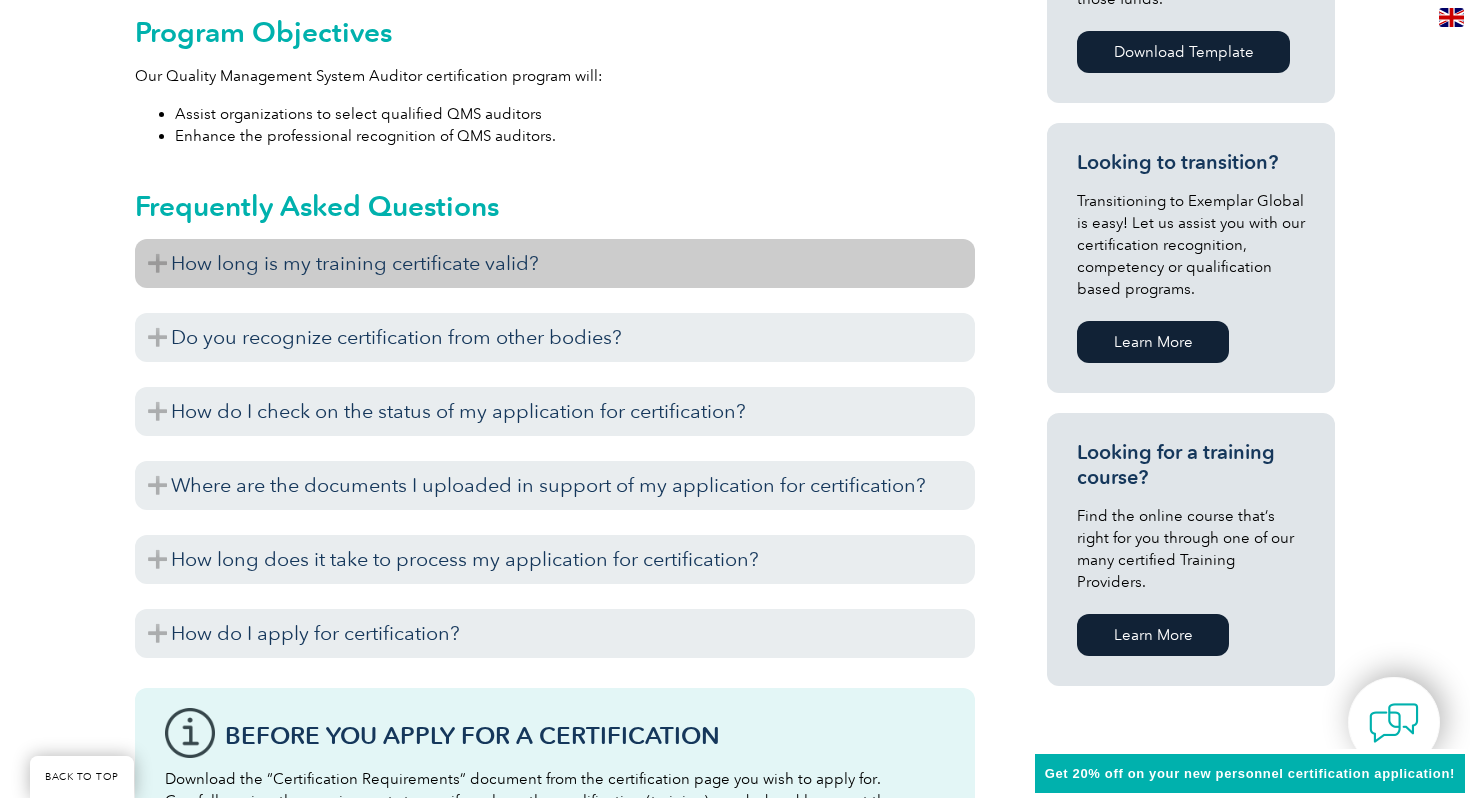 click on "How long is my training certificate valid?" at bounding box center (555, 263) 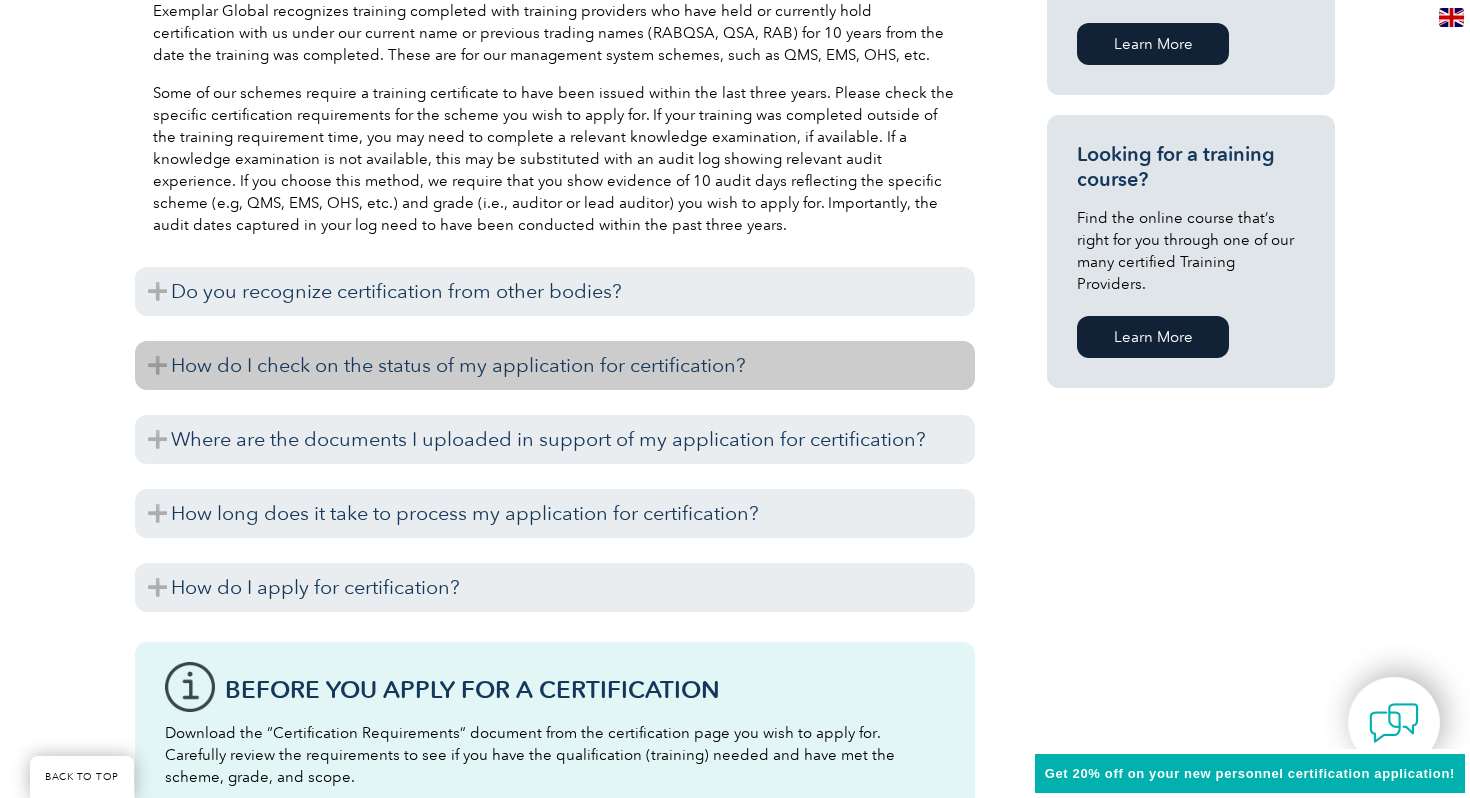 scroll, scrollTop: 1419, scrollLeft: 0, axis: vertical 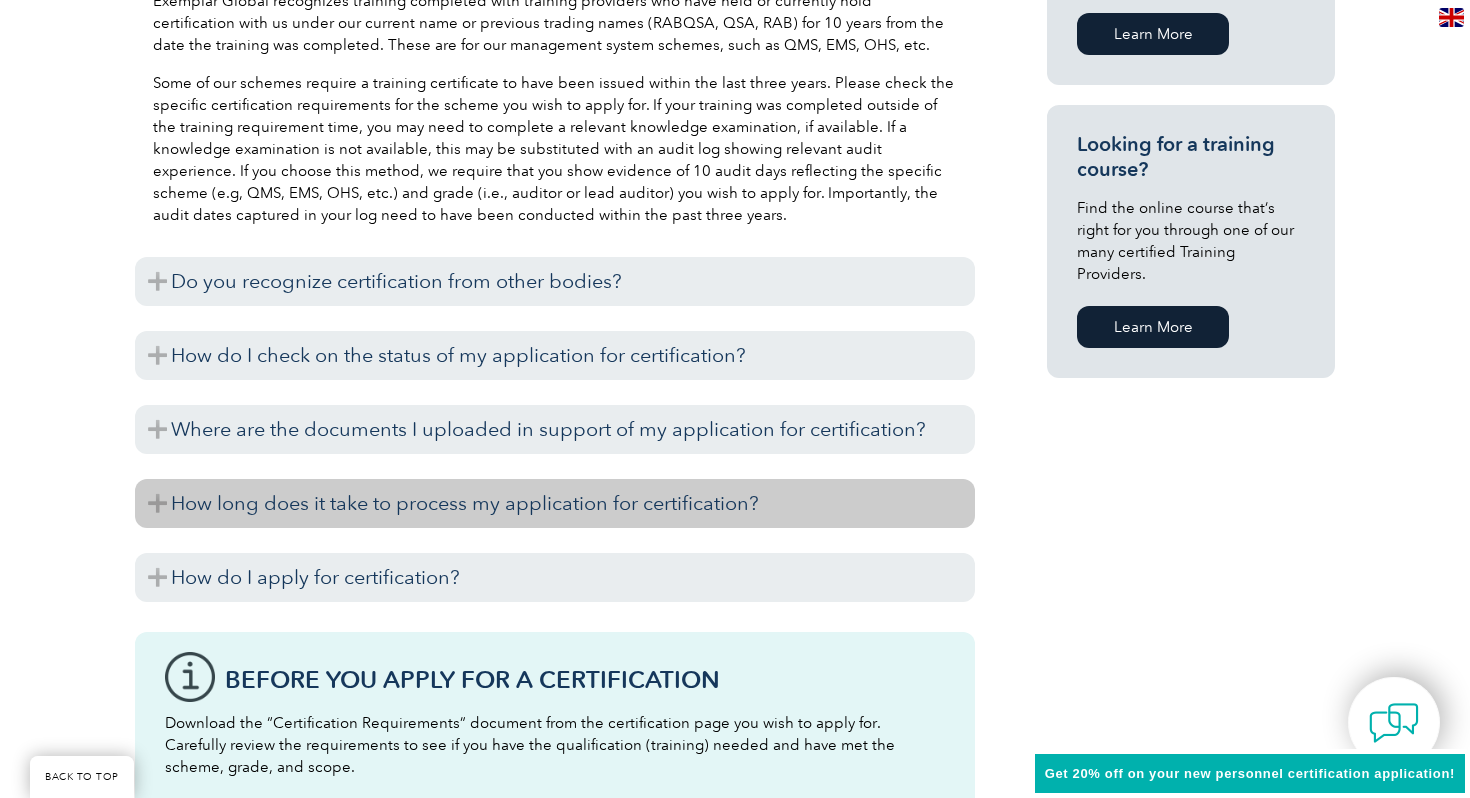 click on "How long does it take to process my application for certification?" at bounding box center (555, 503) 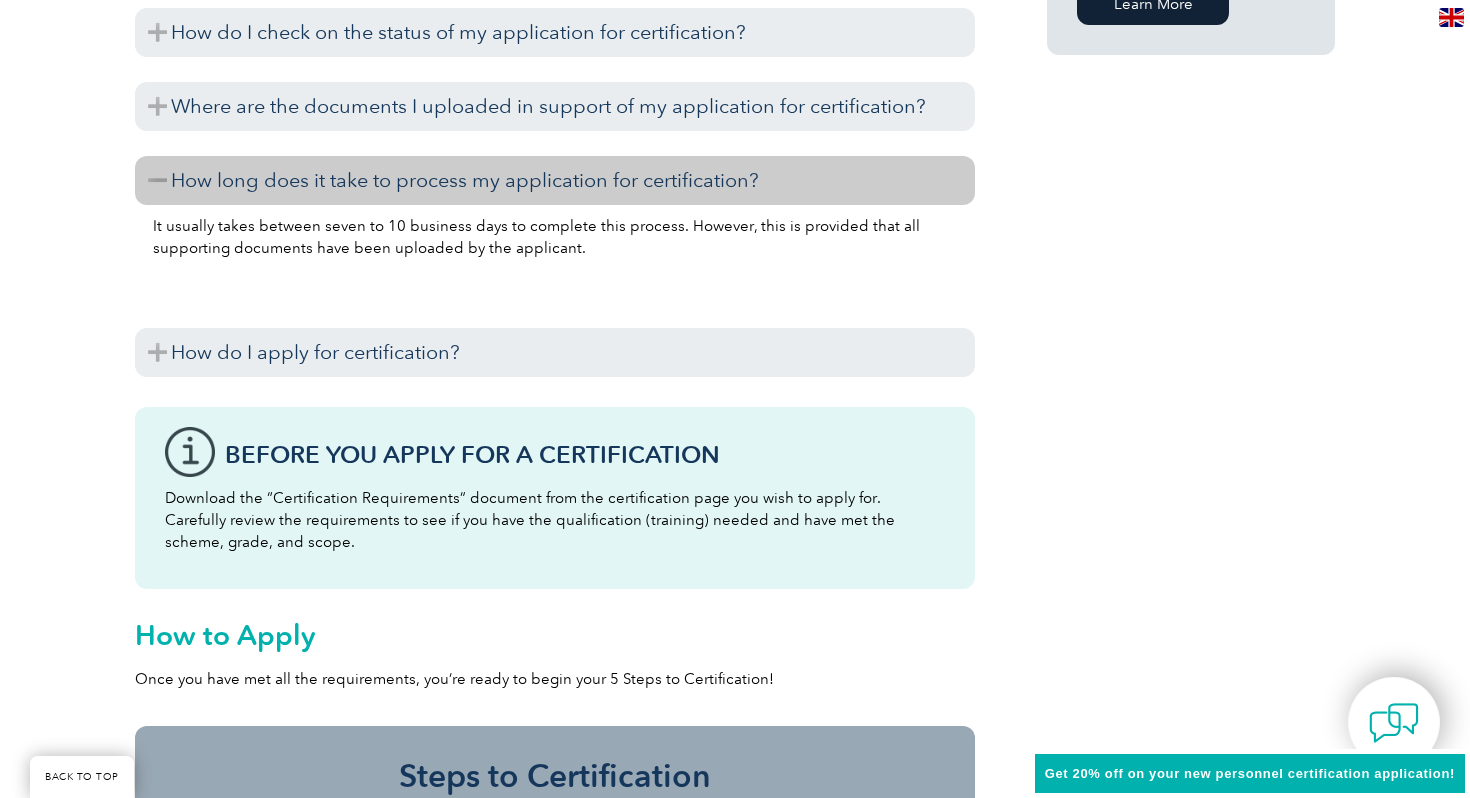 scroll, scrollTop: 1749, scrollLeft: 0, axis: vertical 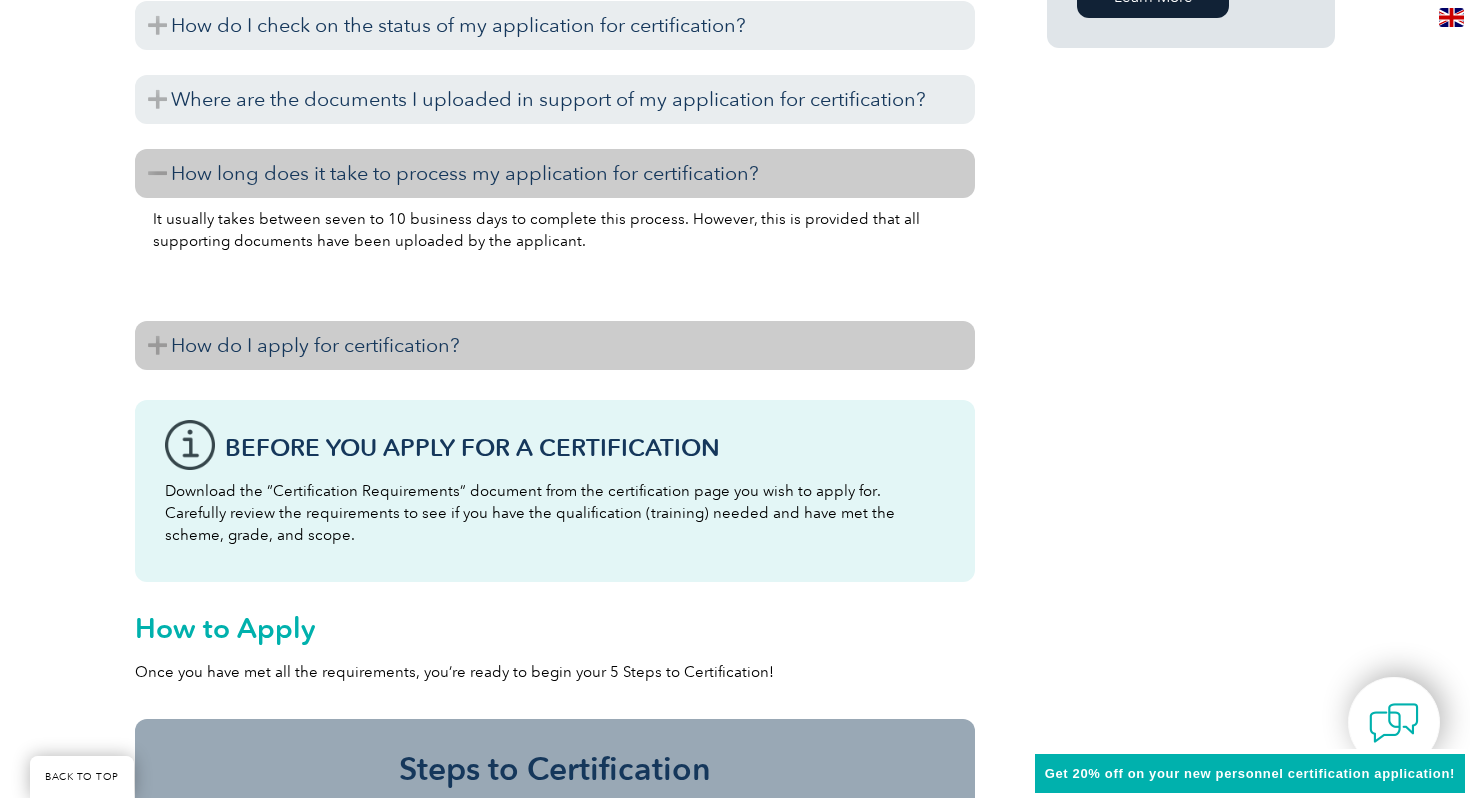 click on "How do I apply for certification?" at bounding box center [555, 345] 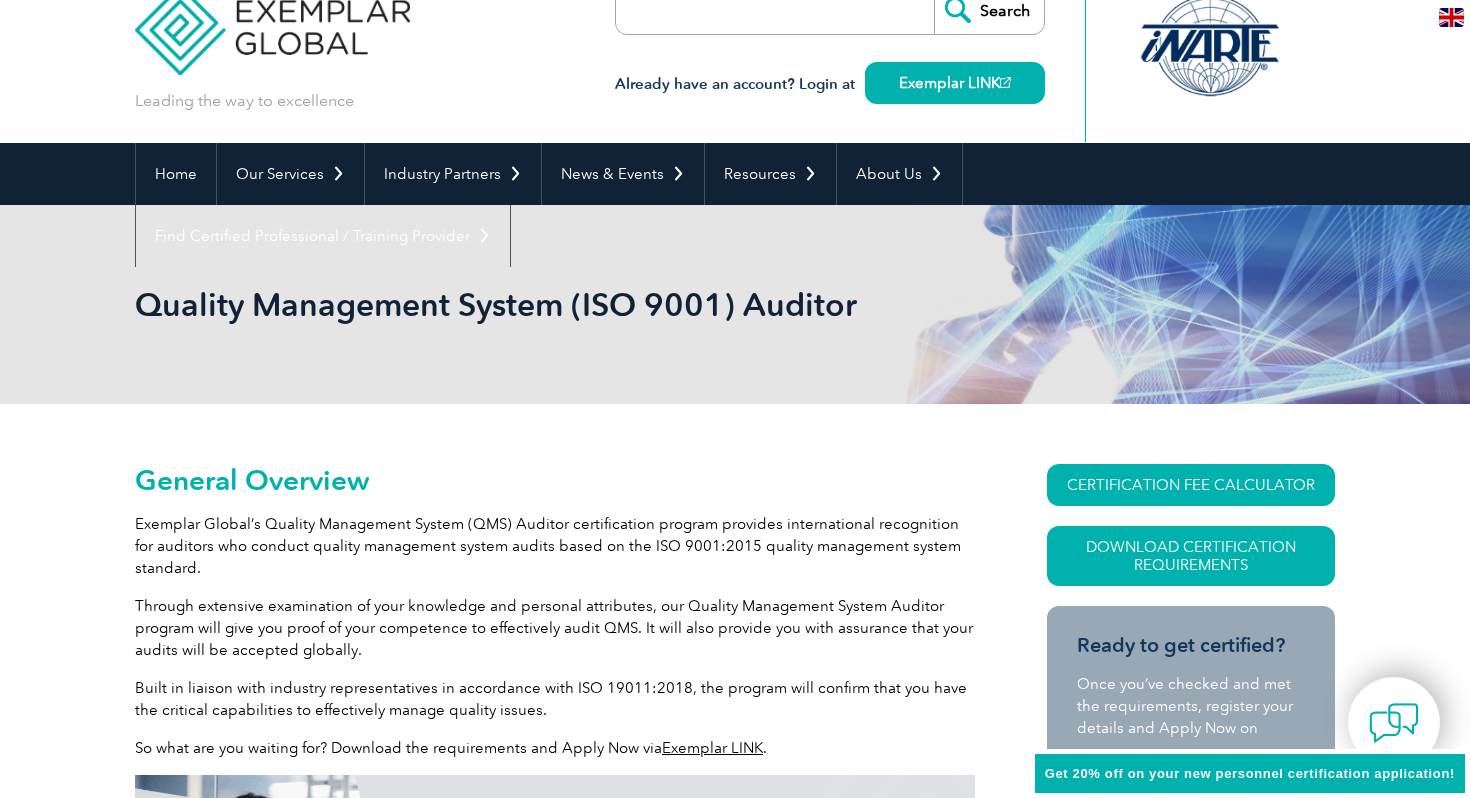 scroll, scrollTop: 0, scrollLeft: 0, axis: both 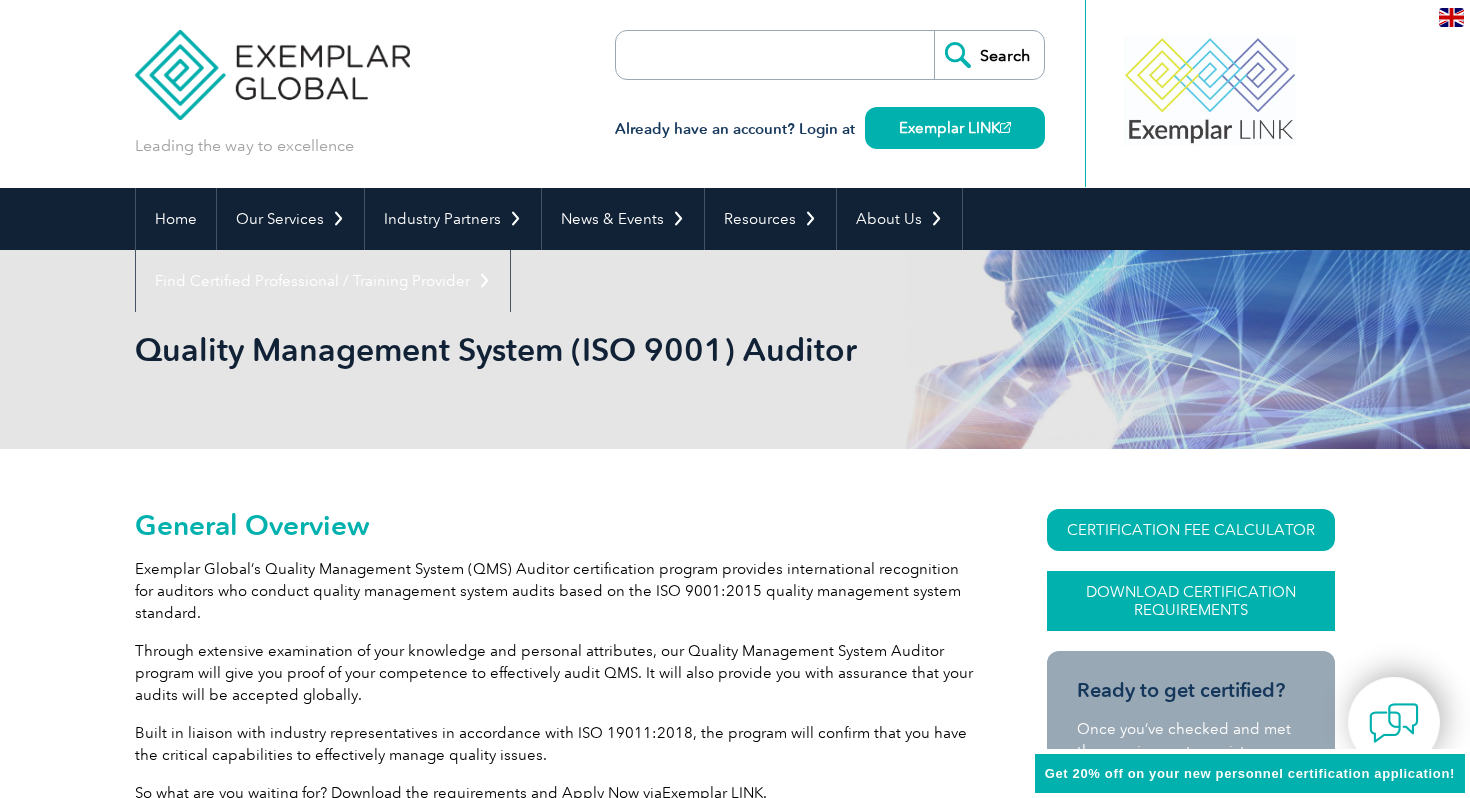 click on "Download Certification Requirements" at bounding box center (1191, 601) 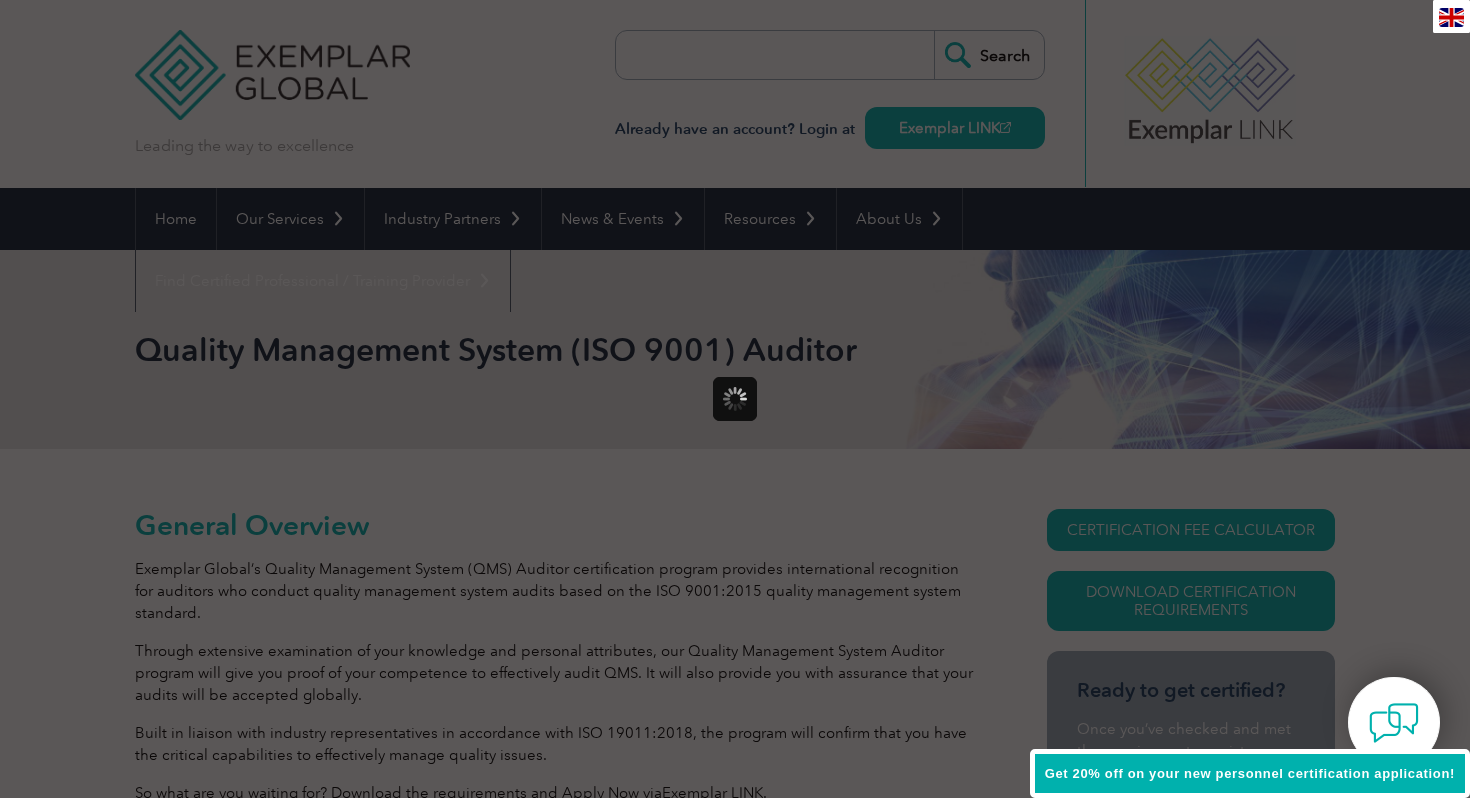 scroll, scrollTop: 0, scrollLeft: 0, axis: both 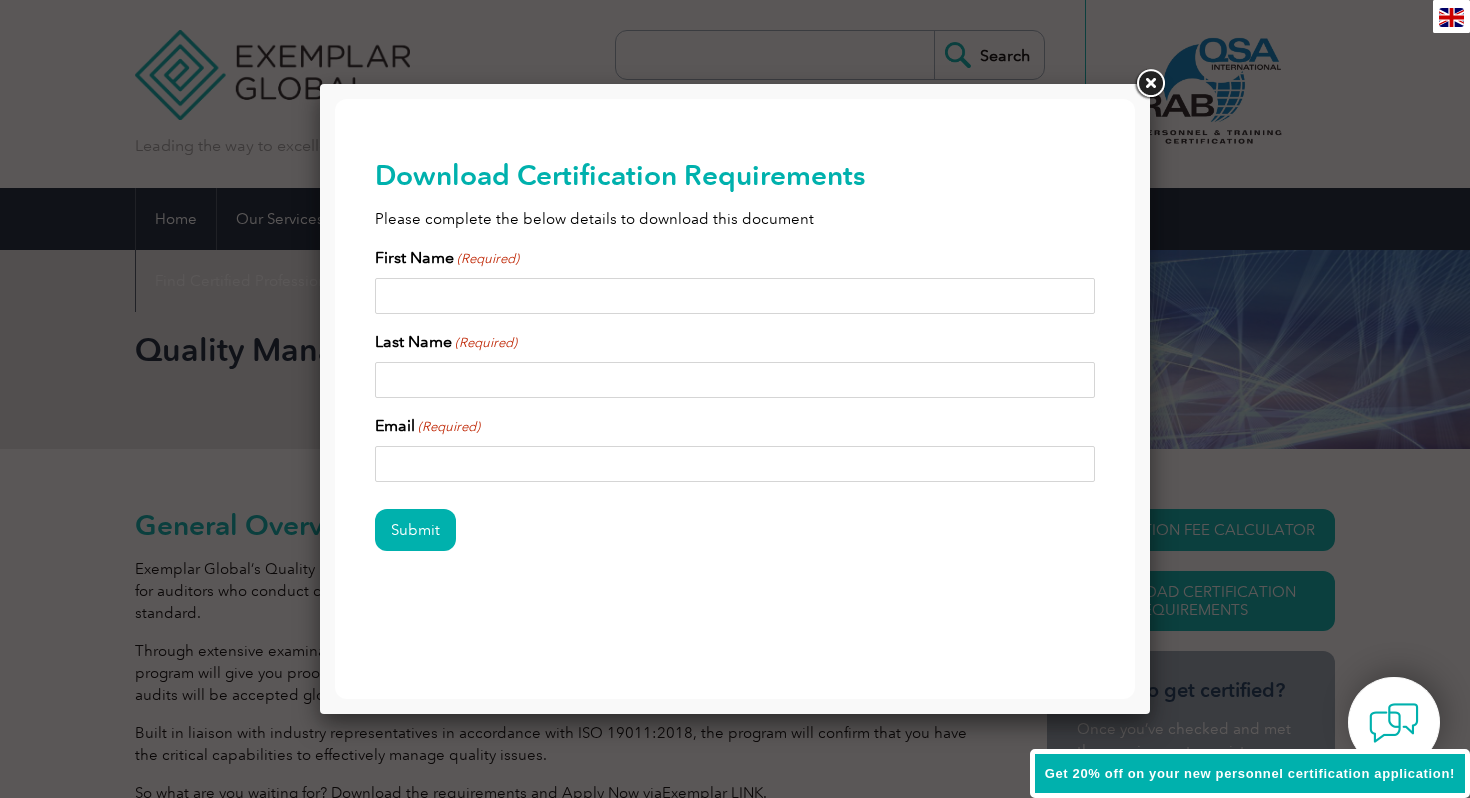 click on "First Name (Required)" at bounding box center (735, 296) 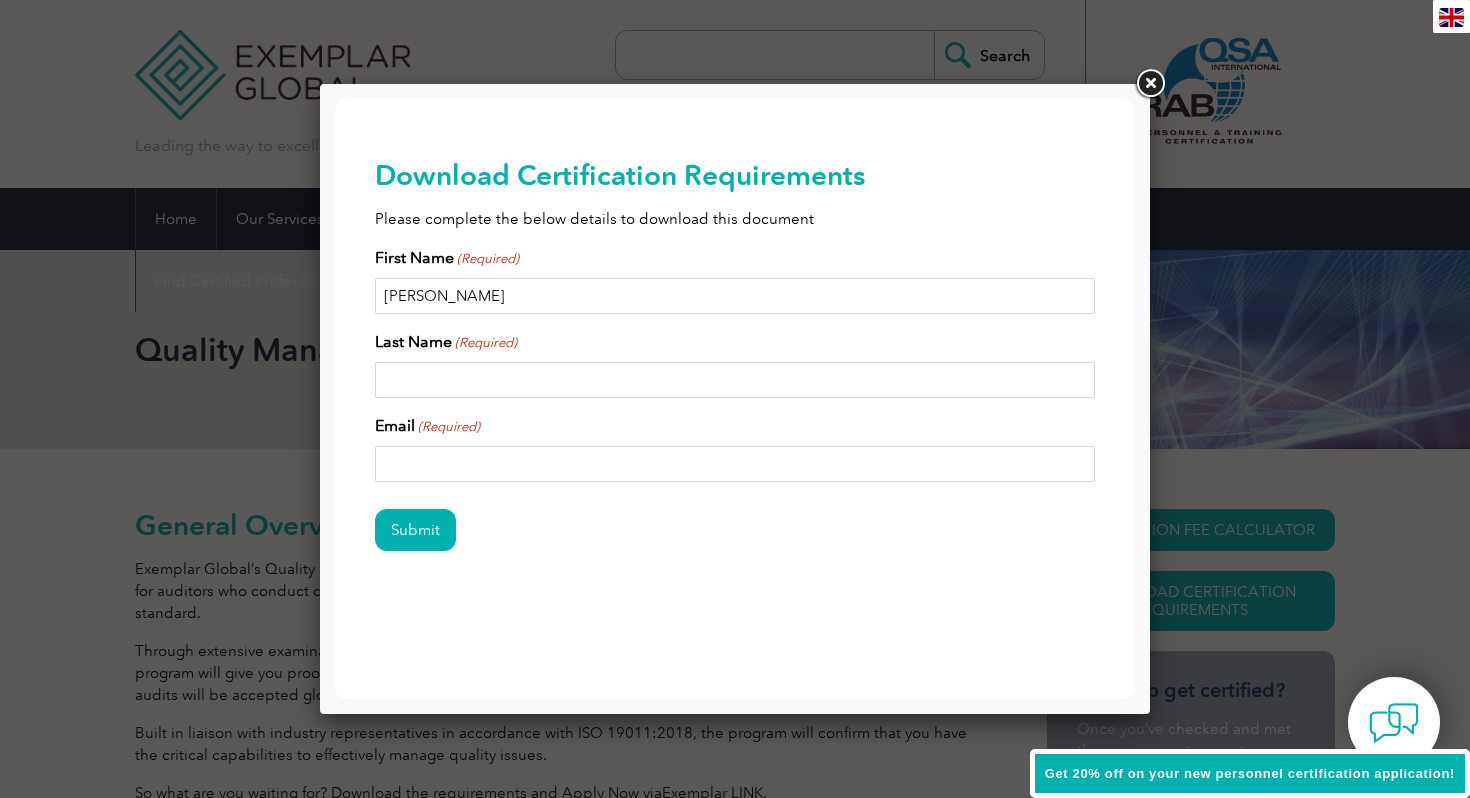 type on "Qawagzeh" 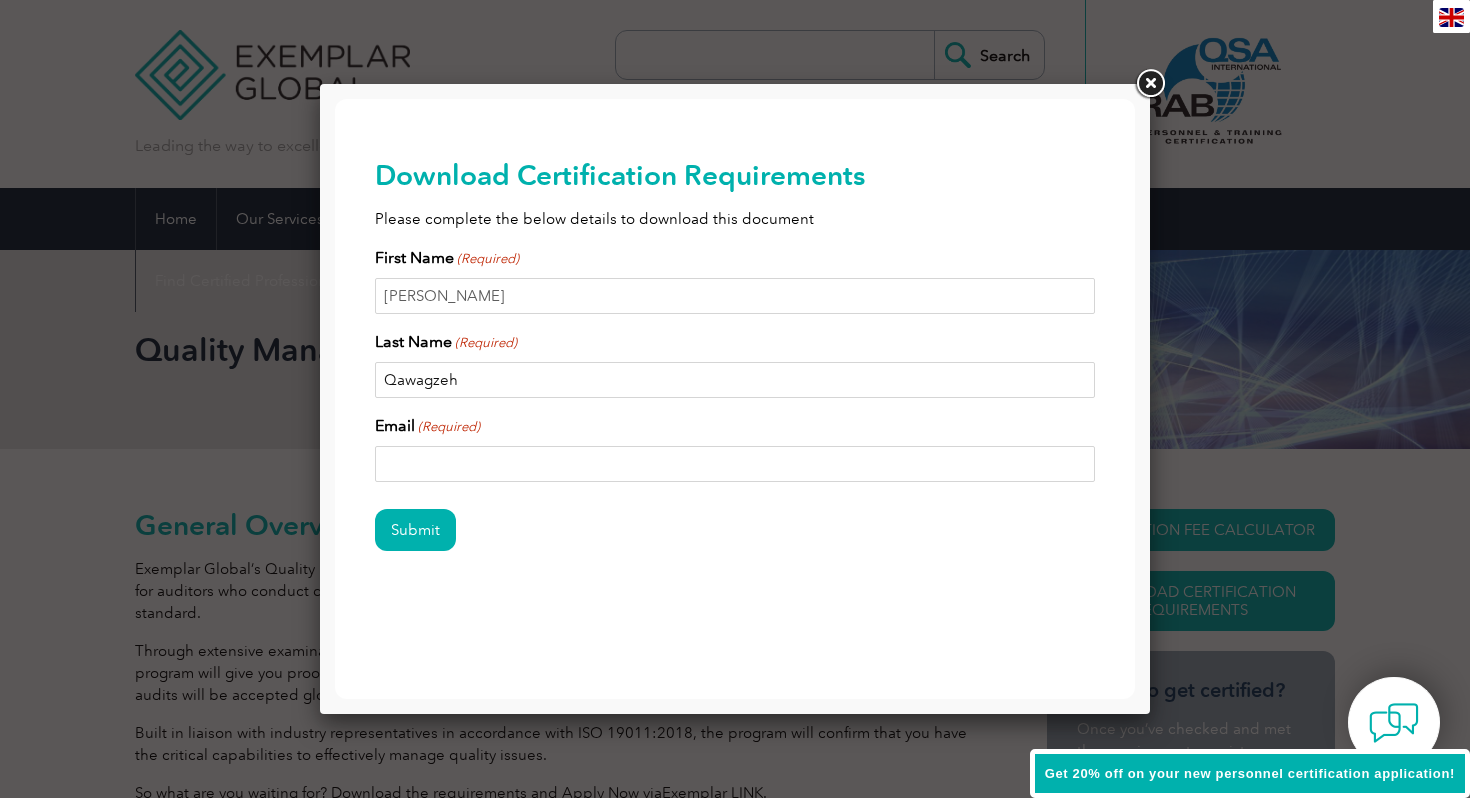 type on "mohammad.qawagzeh@gmail.com" 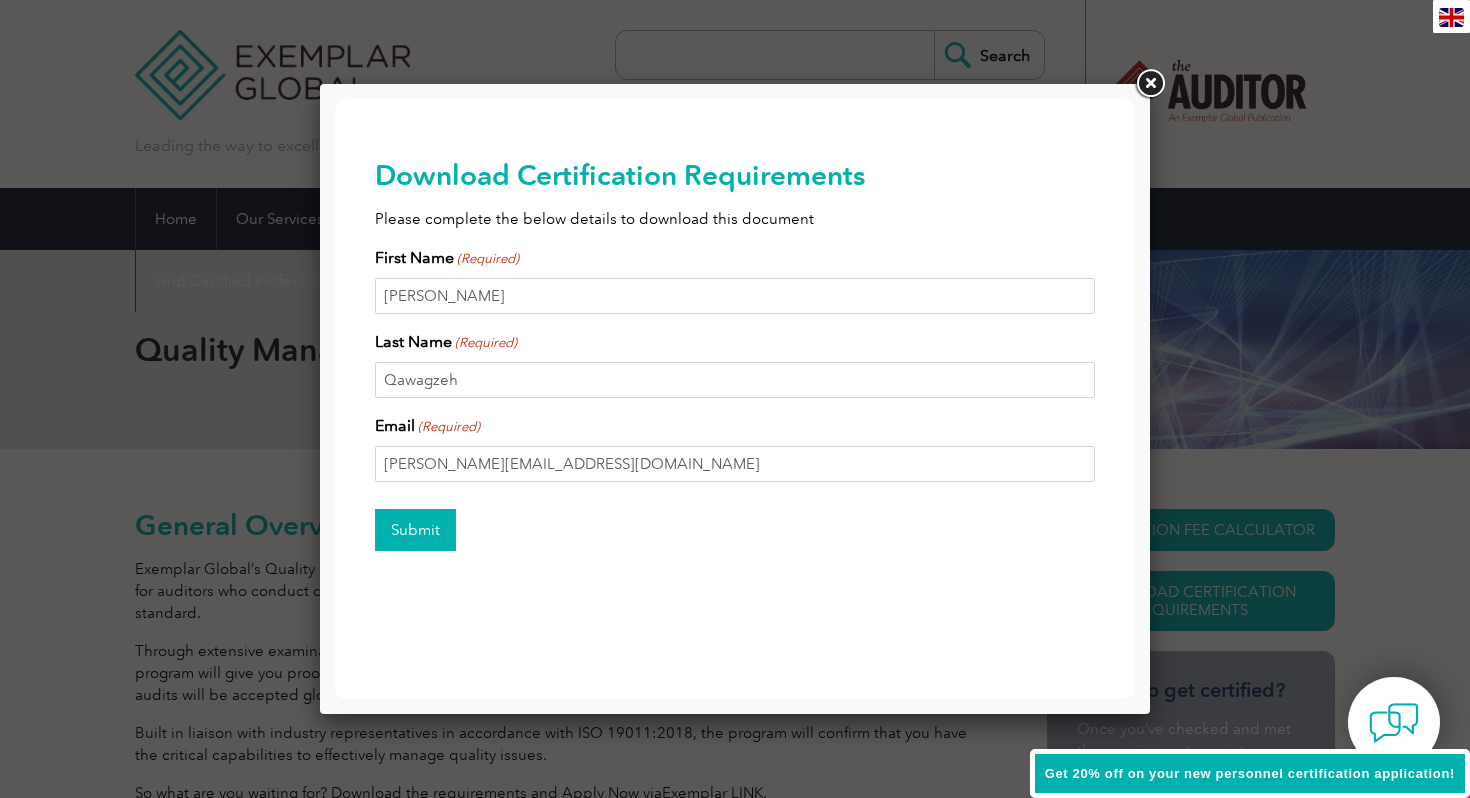 click on "Submit" at bounding box center [415, 530] 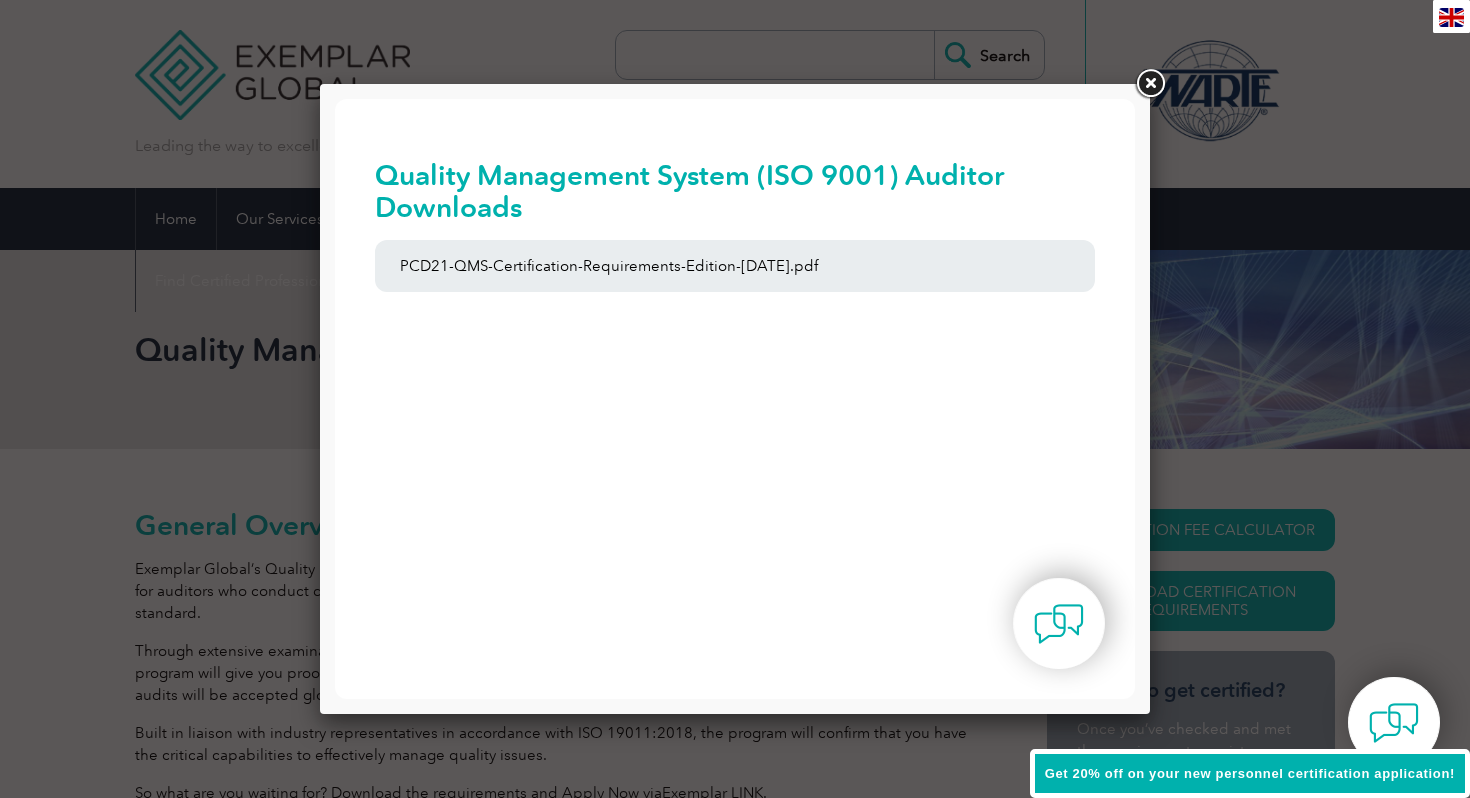 scroll, scrollTop: 0, scrollLeft: 0, axis: both 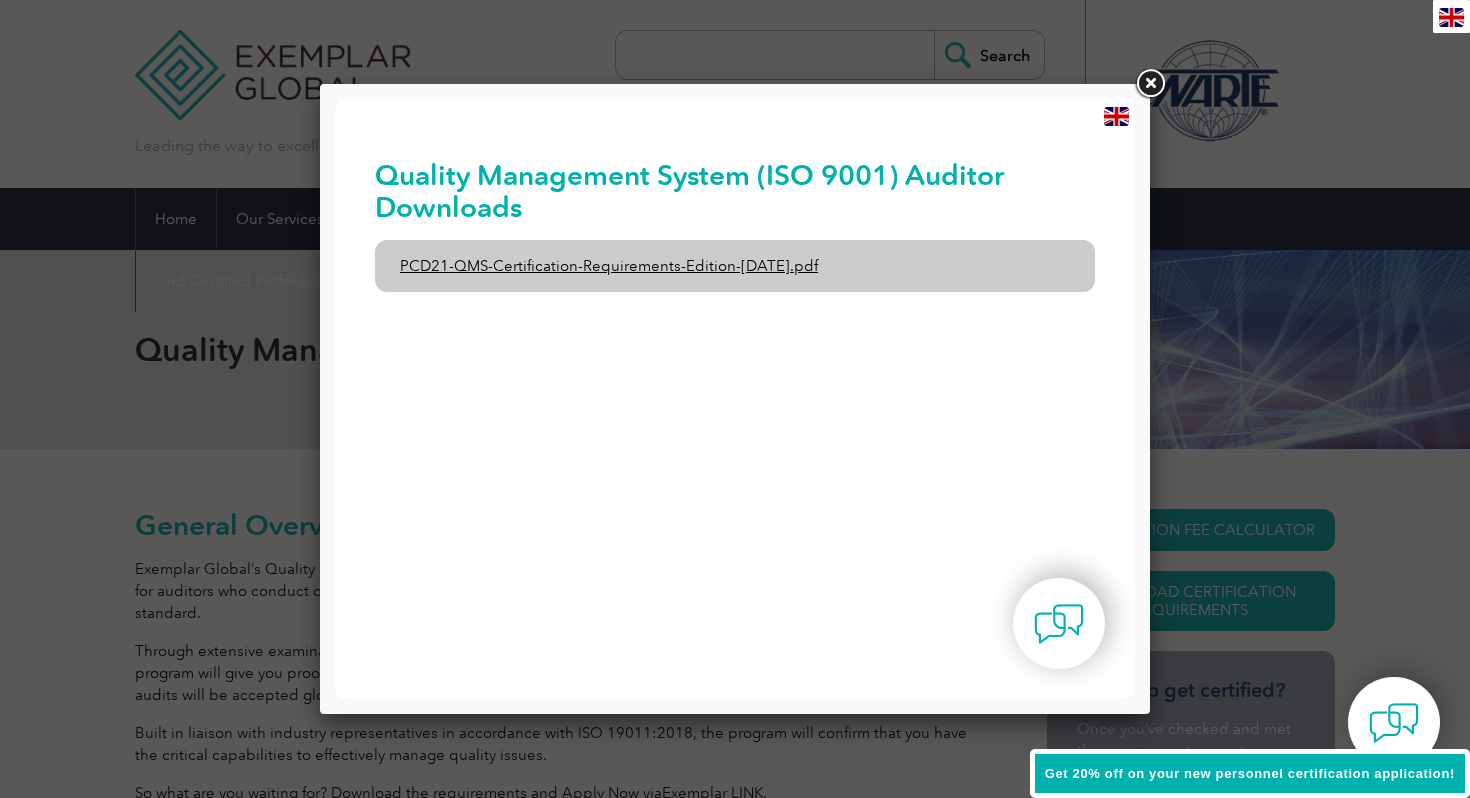 click on "PCD21-QMS-Certification-Requirements-Edition-2-April-2022.pdf" at bounding box center (735, 266) 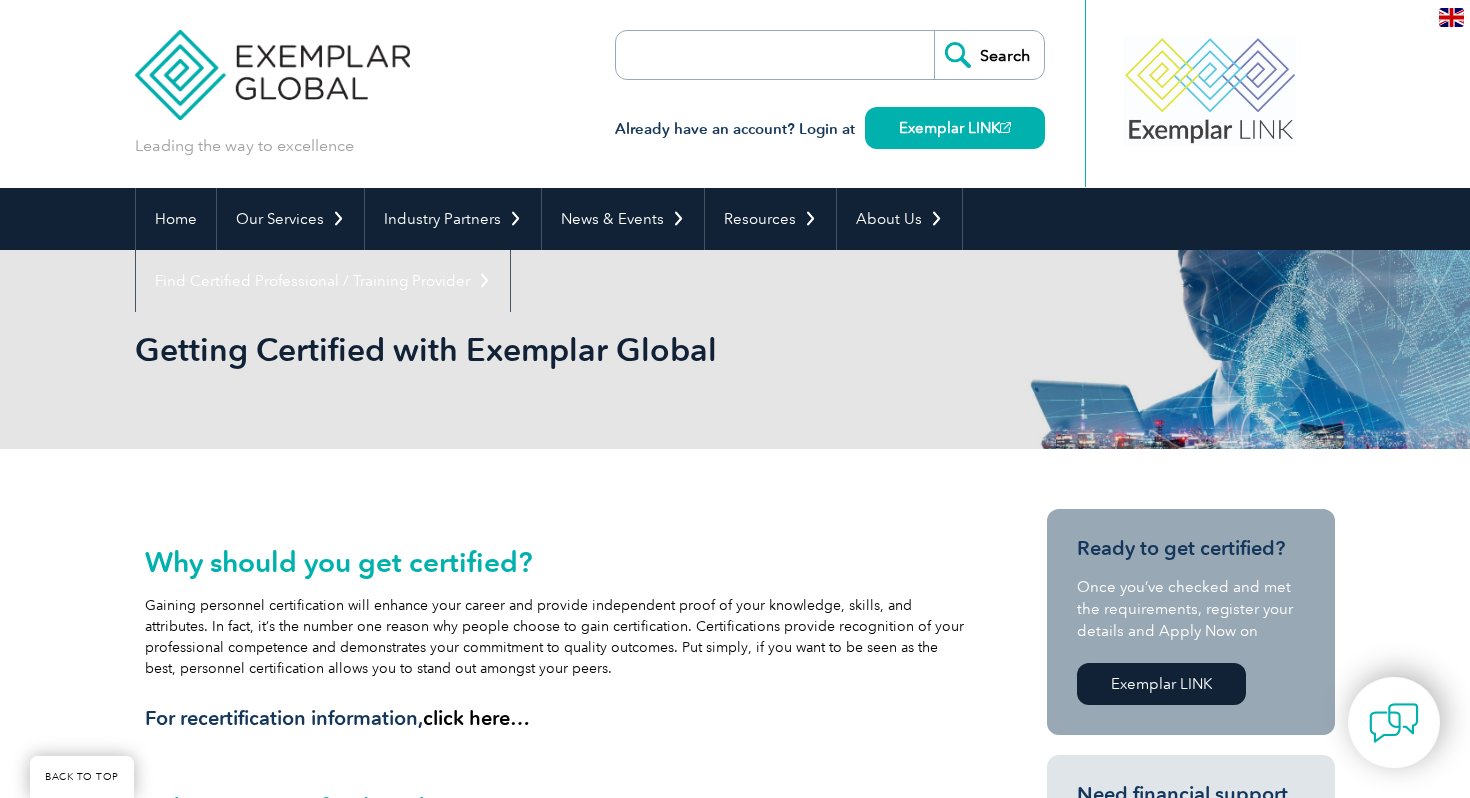 scroll, scrollTop: 2426, scrollLeft: 0, axis: vertical 